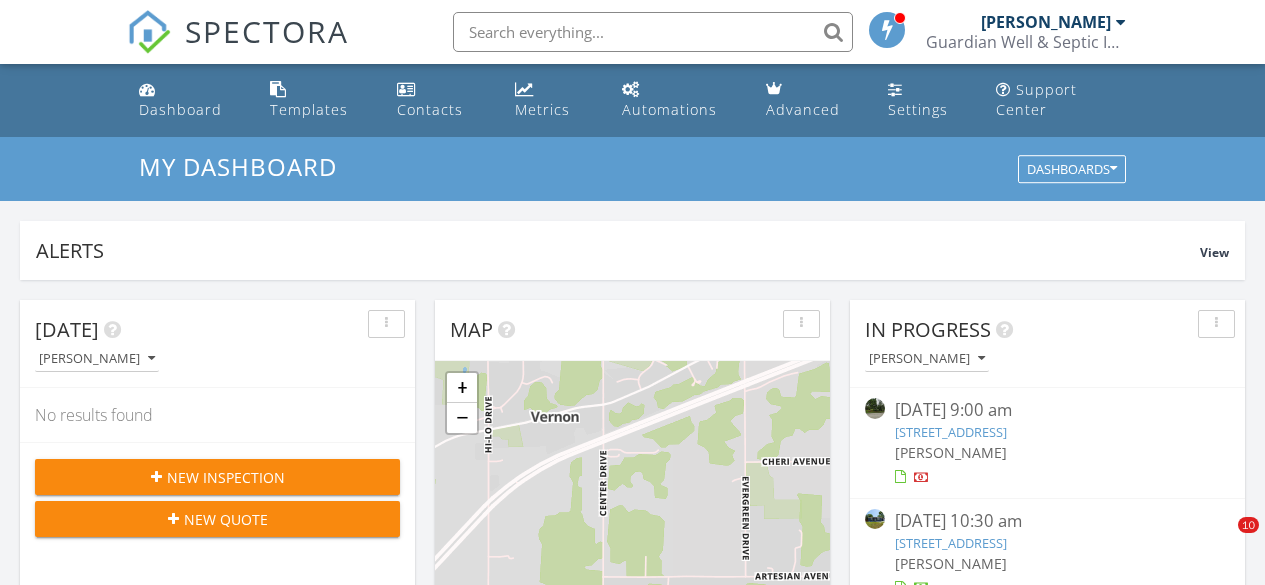 scroll, scrollTop: 0, scrollLeft: 0, axis: both 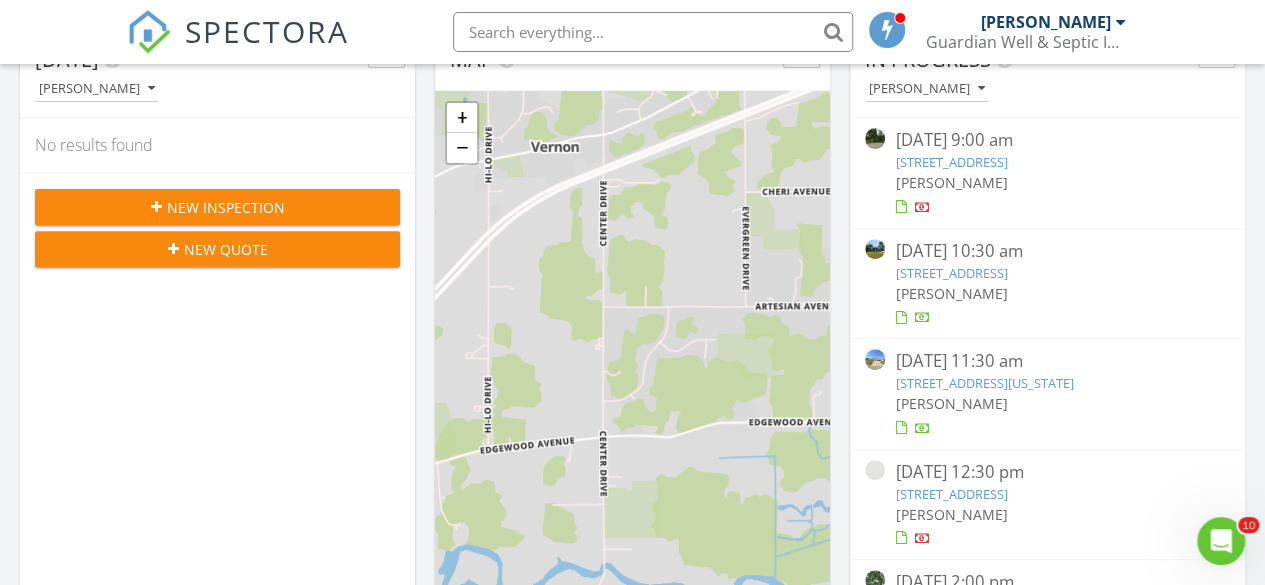 click on "321 Wisconsin Ave, Twin Lakes, WI 53181" at bounding box center (984, 383) 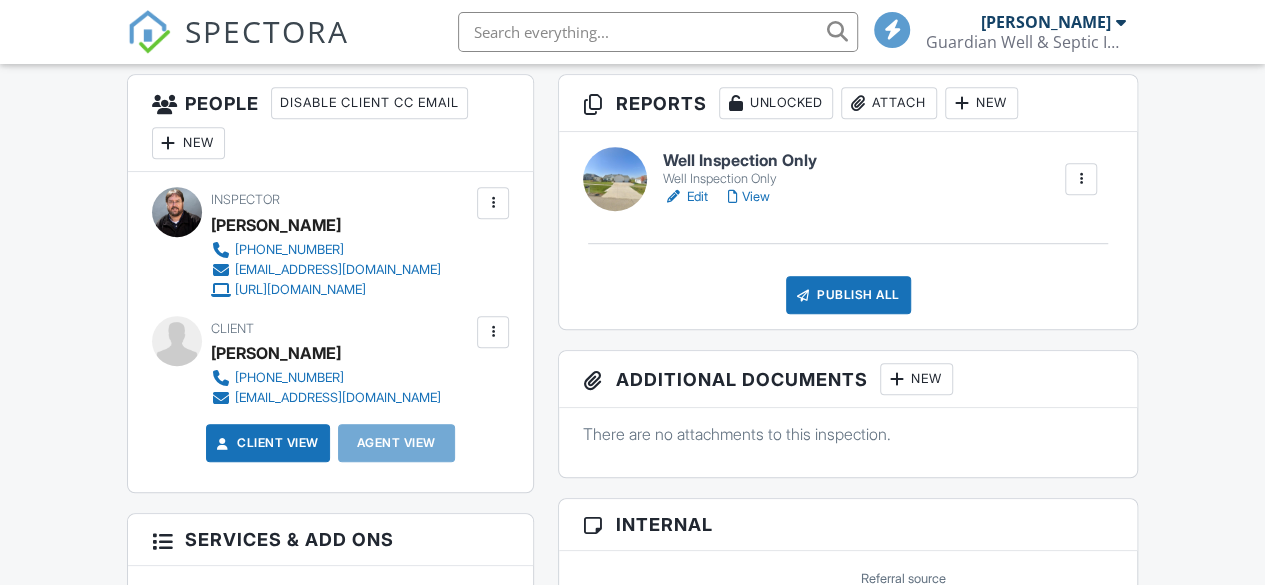 scroll, scrollTop: 512, scrollLeft: 0, axis: vertical 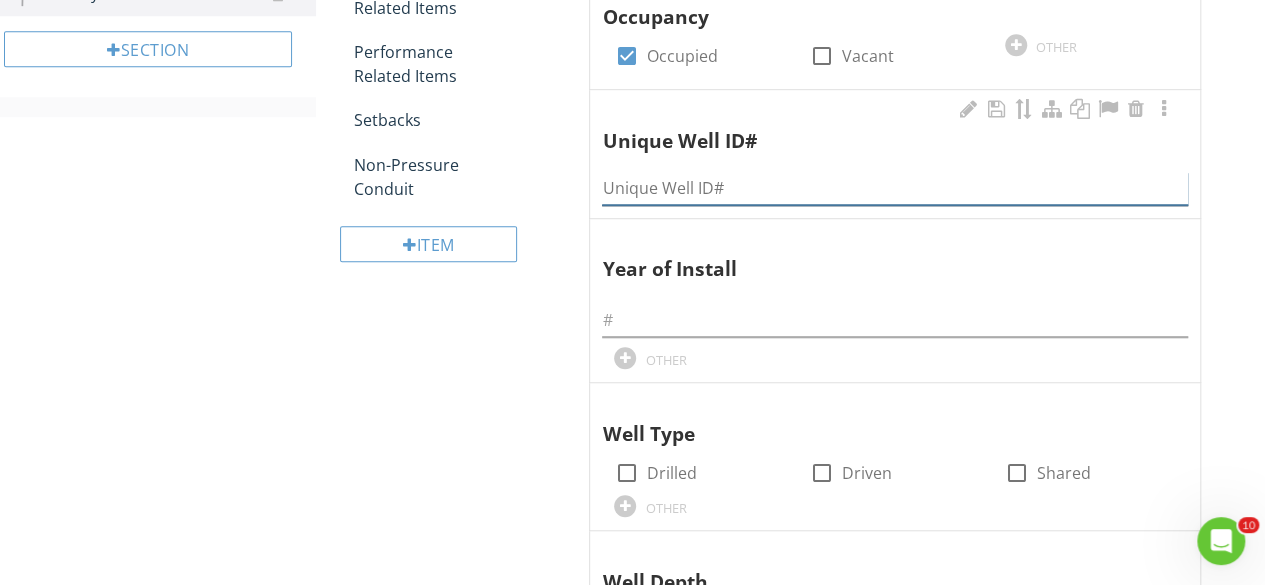 click at bounding box center [895, 188] 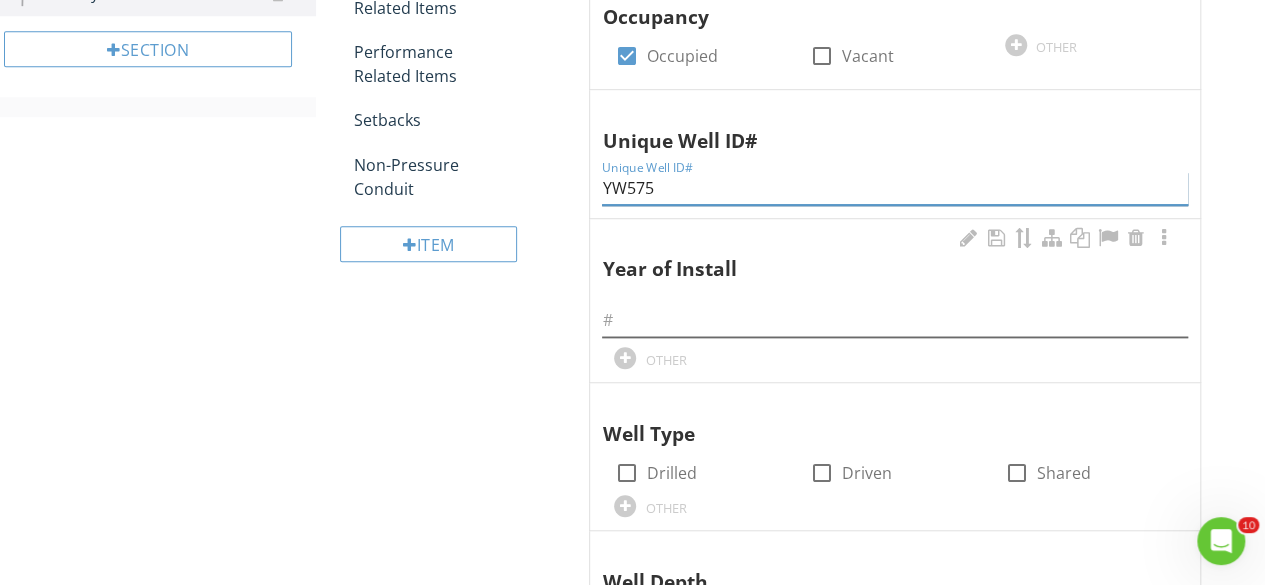 type on "YW575" 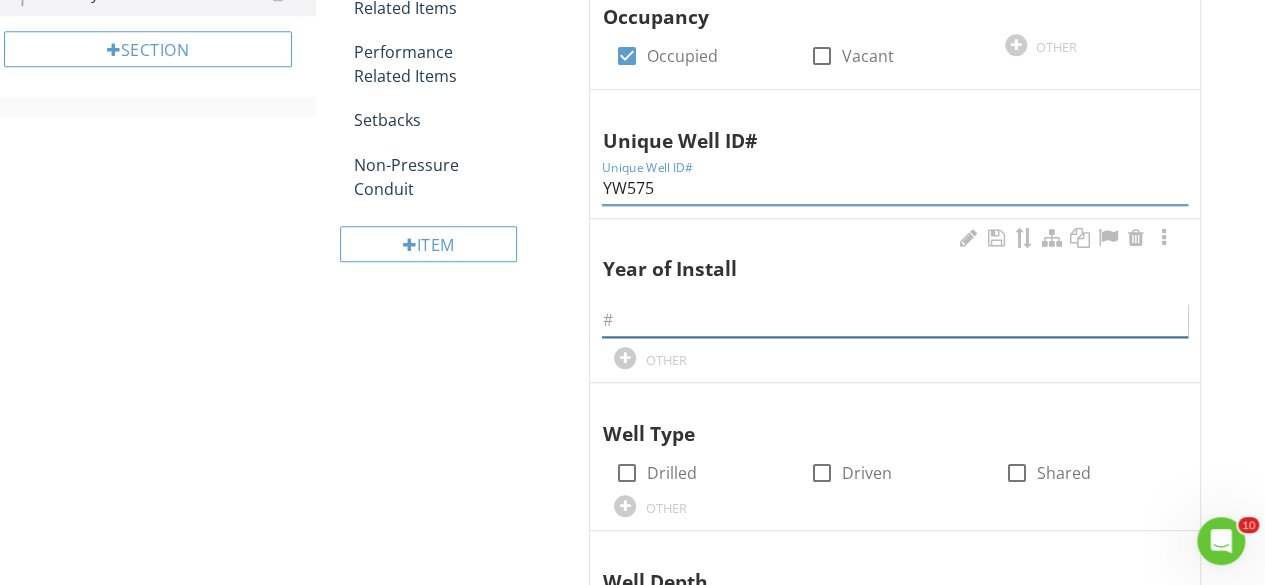 click at bounding box center [895, 320] 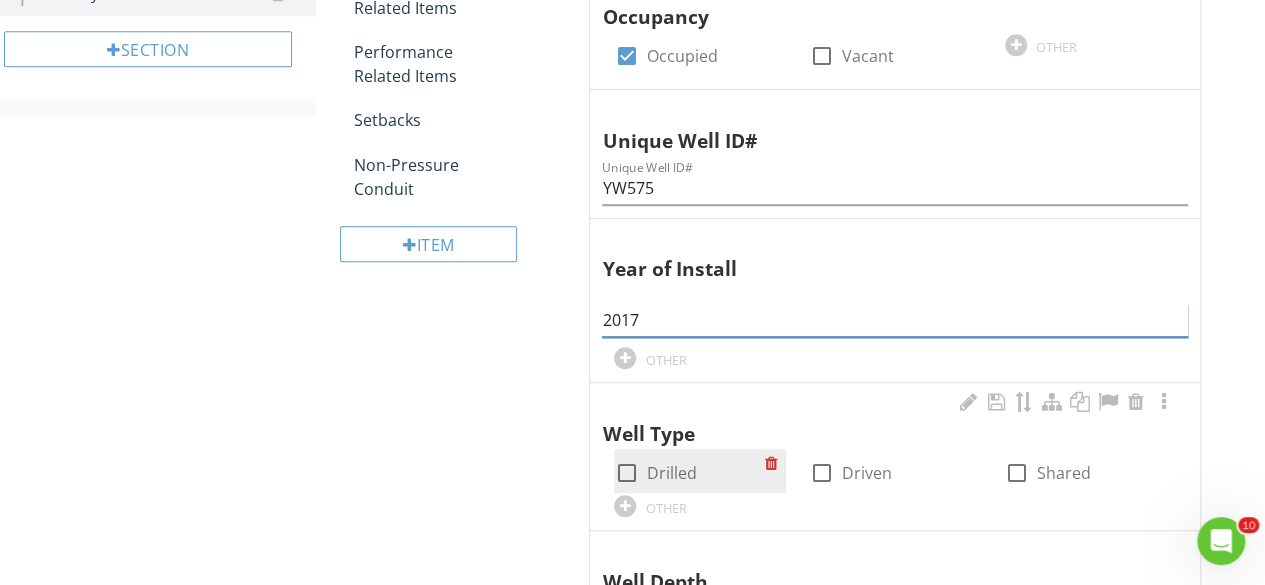 type on "2017" 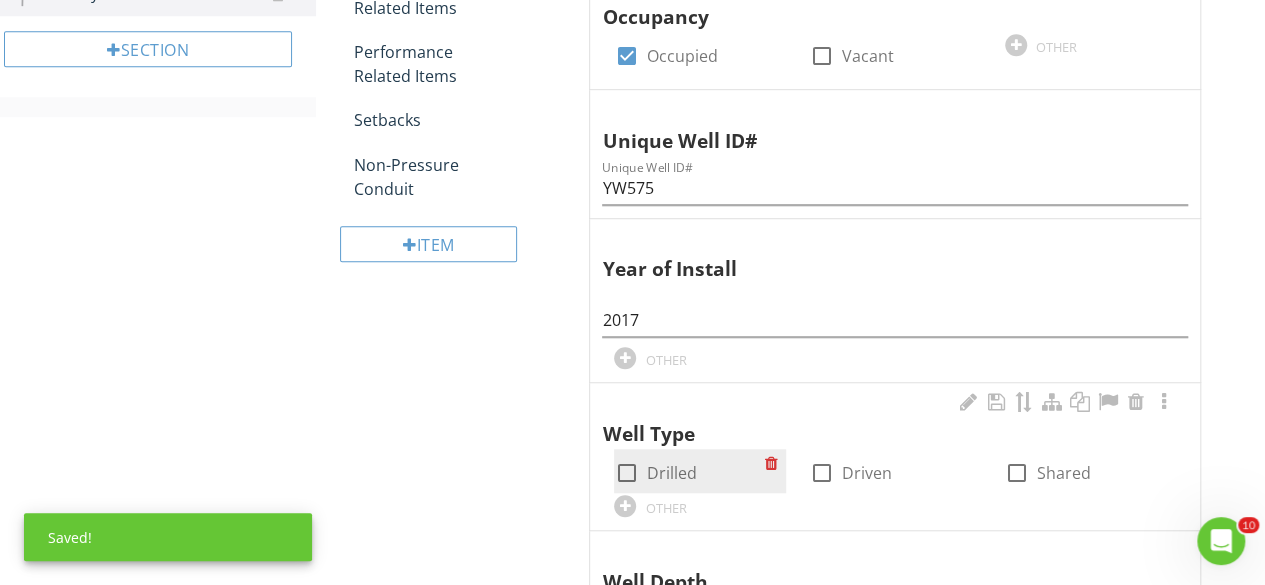 click at bounding box center (626, 473) 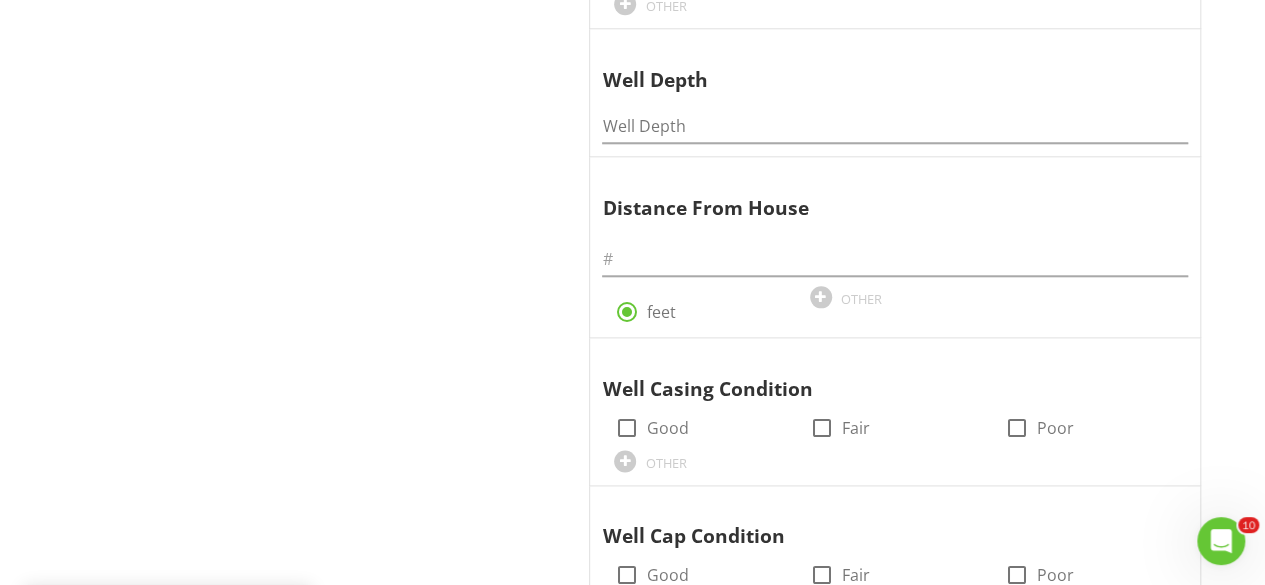 scroll, scrollTop: 1124, scrollLeft: 0, axis: vertical 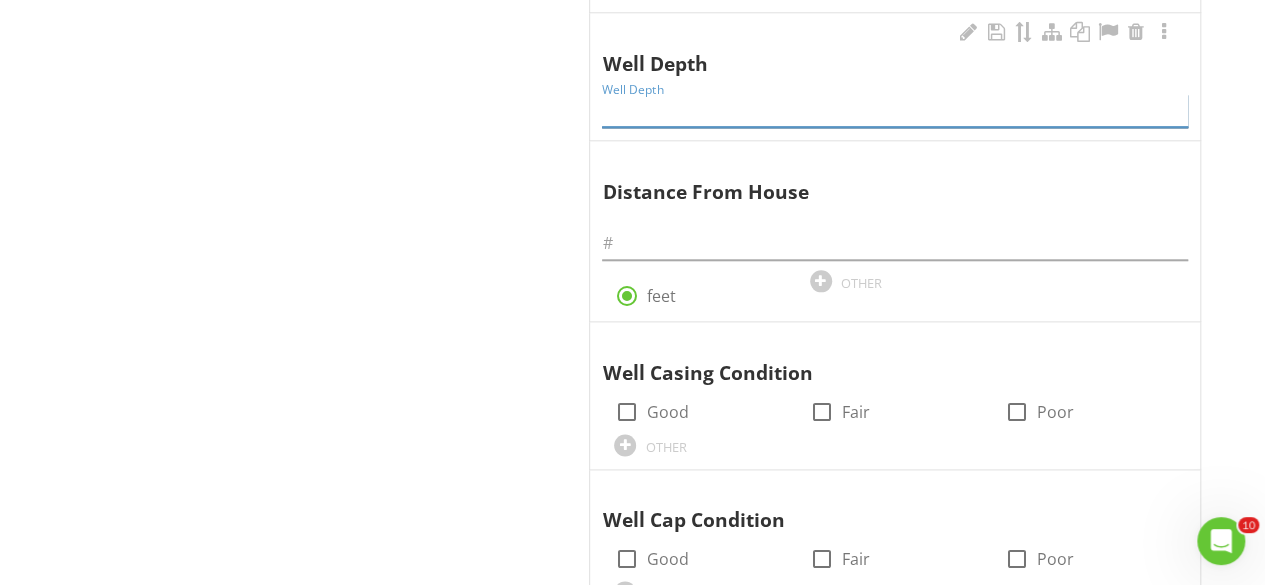 click at bounding box center (895, 110) 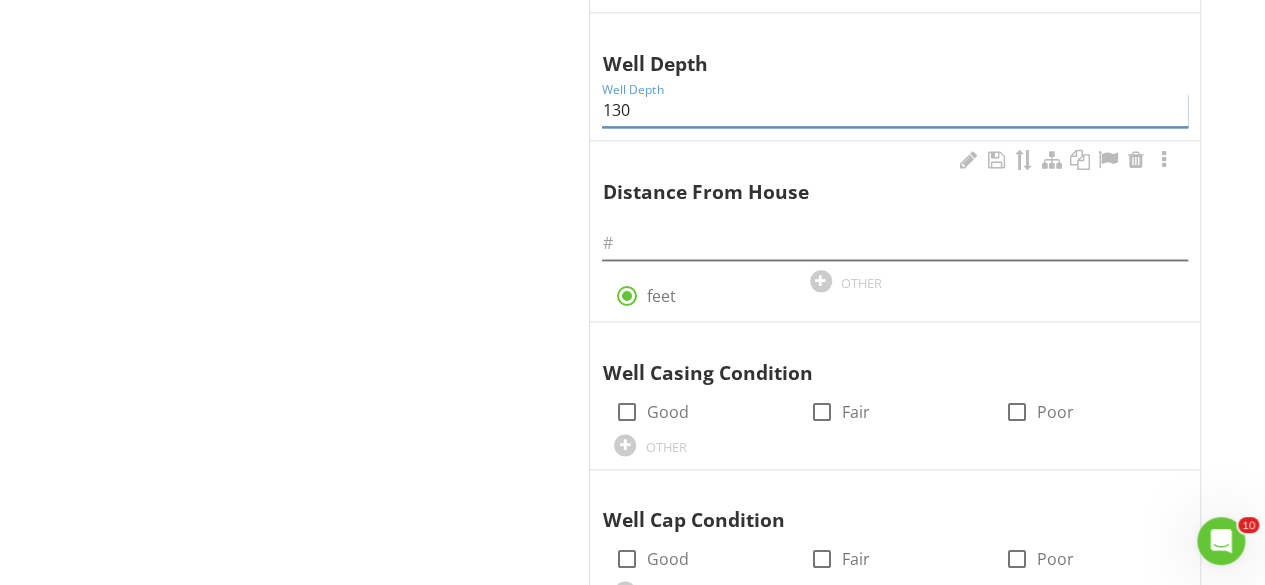 type on "130" 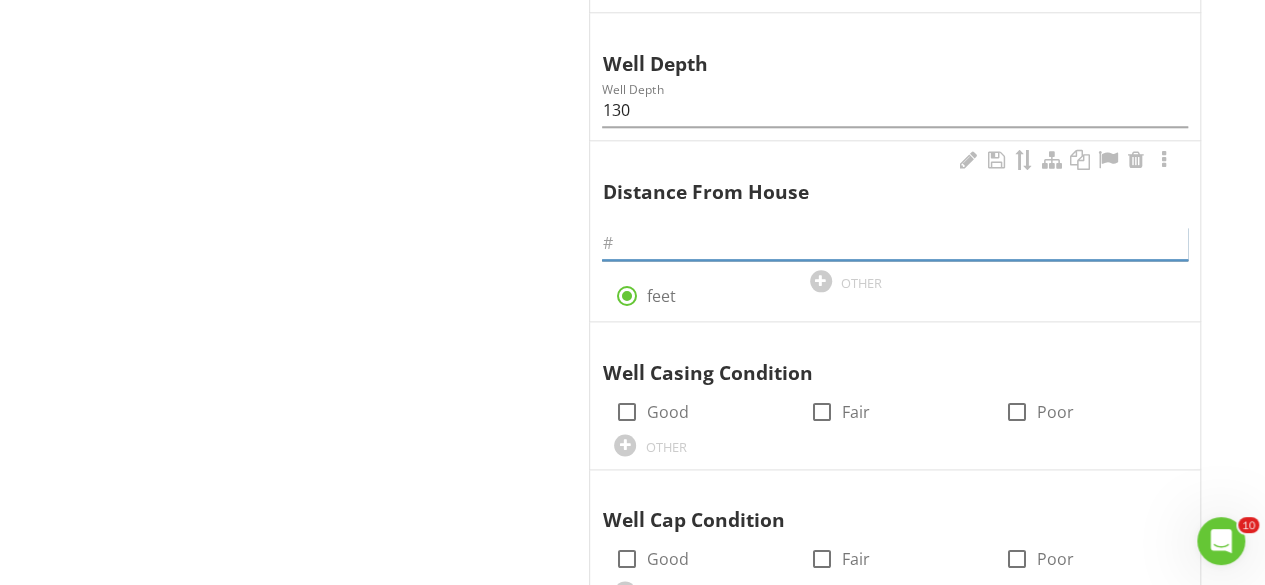 click at bounding box center [895, 243] 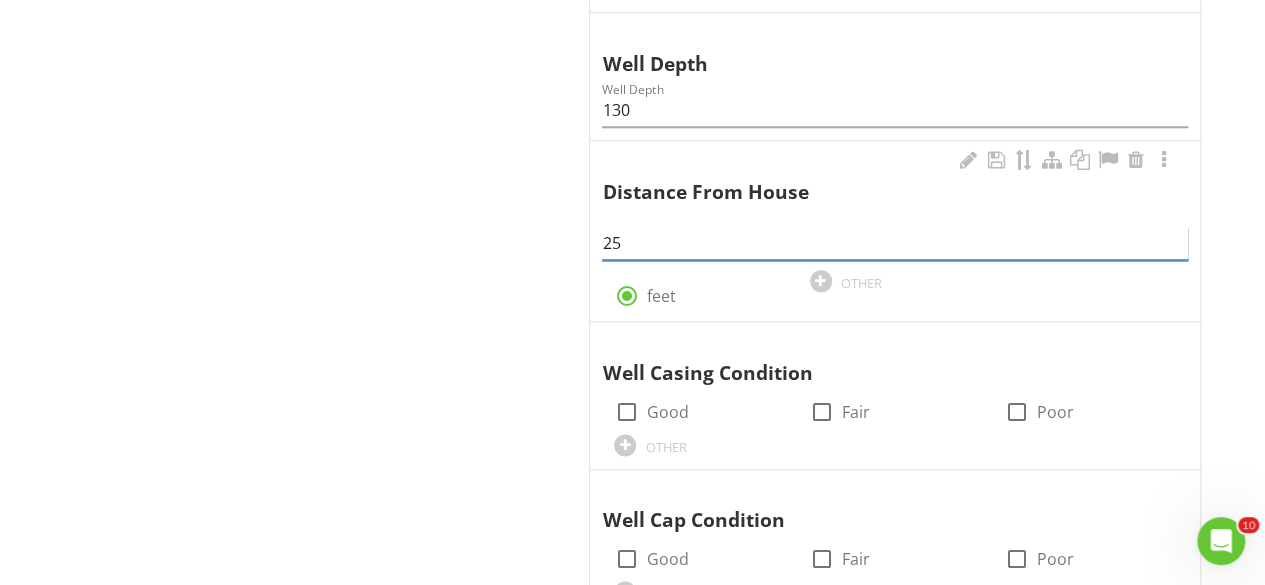 type on "2" 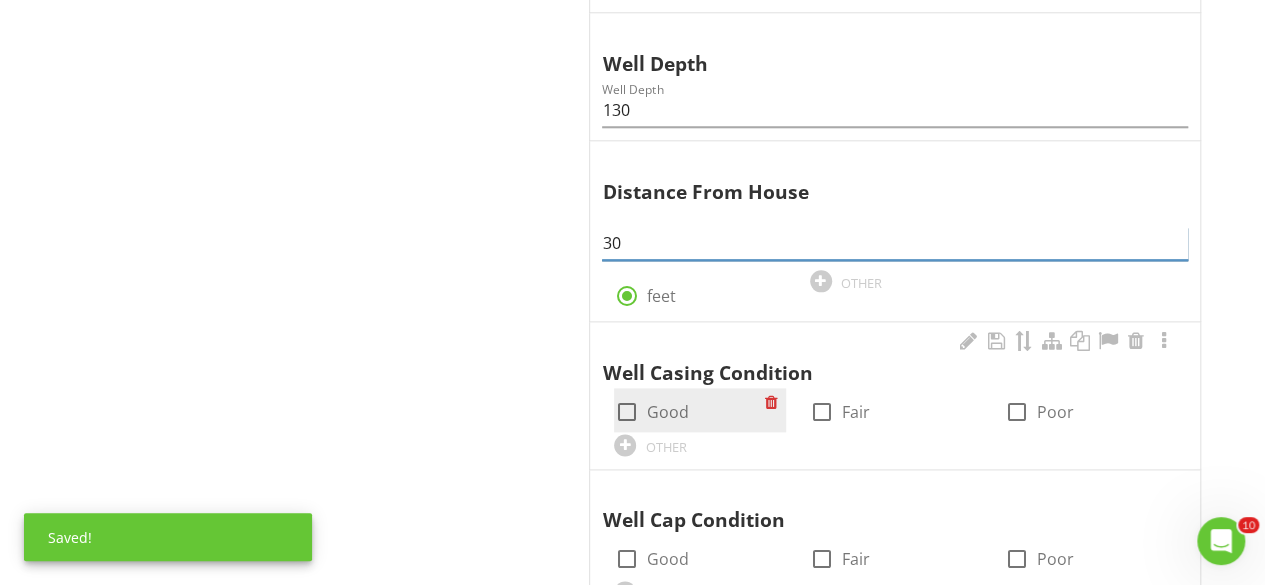 type on "30" 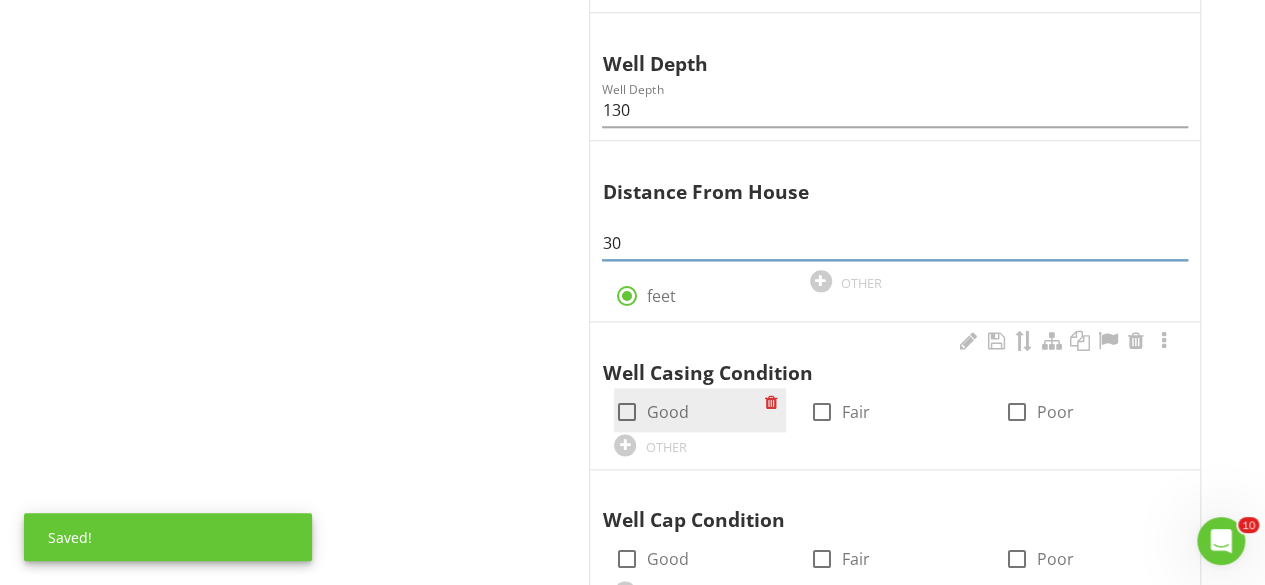 click at bounding box center [626, 412] 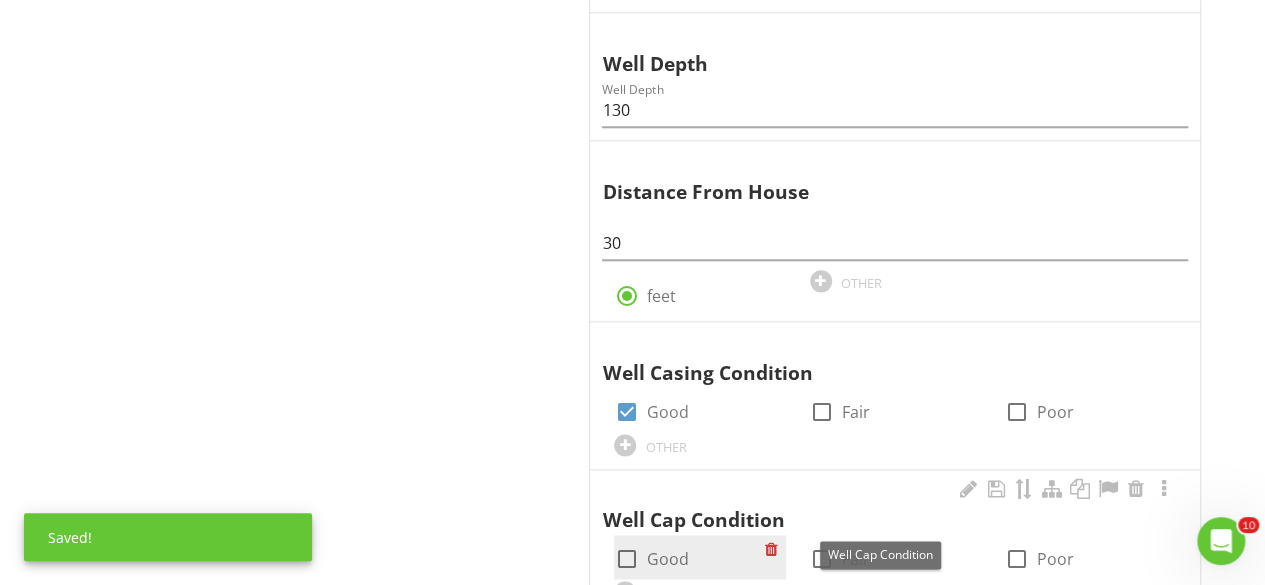 click at bounding box center (626, 559) 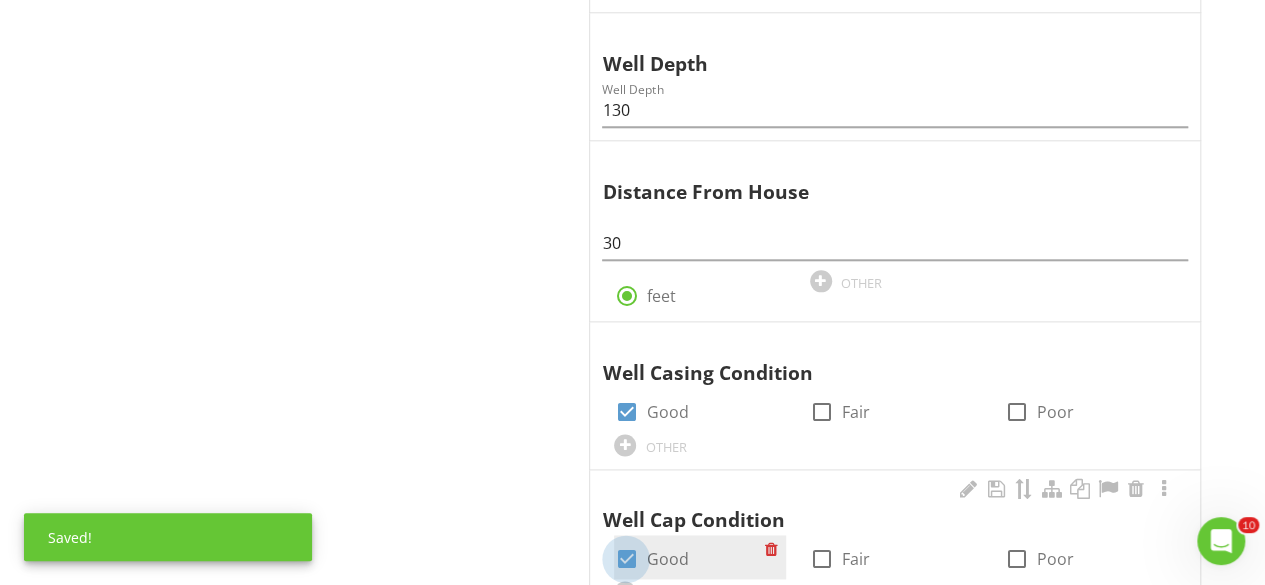 checkbox on "true" 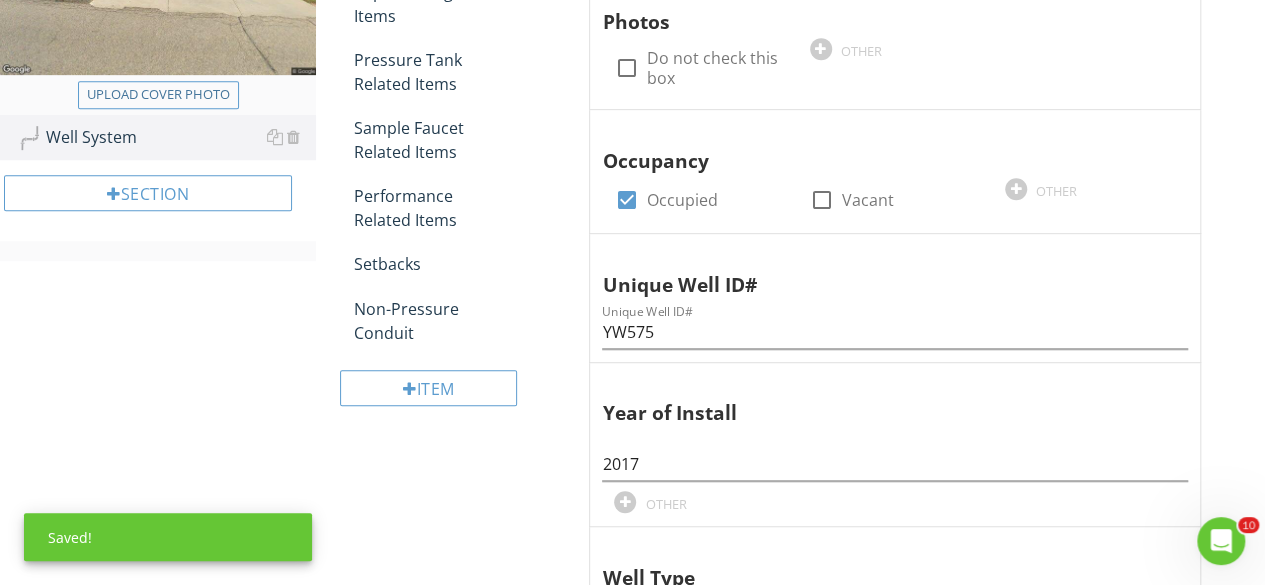 scroll, scrollTop: 457, scrollLeft: 0, axis: vertical 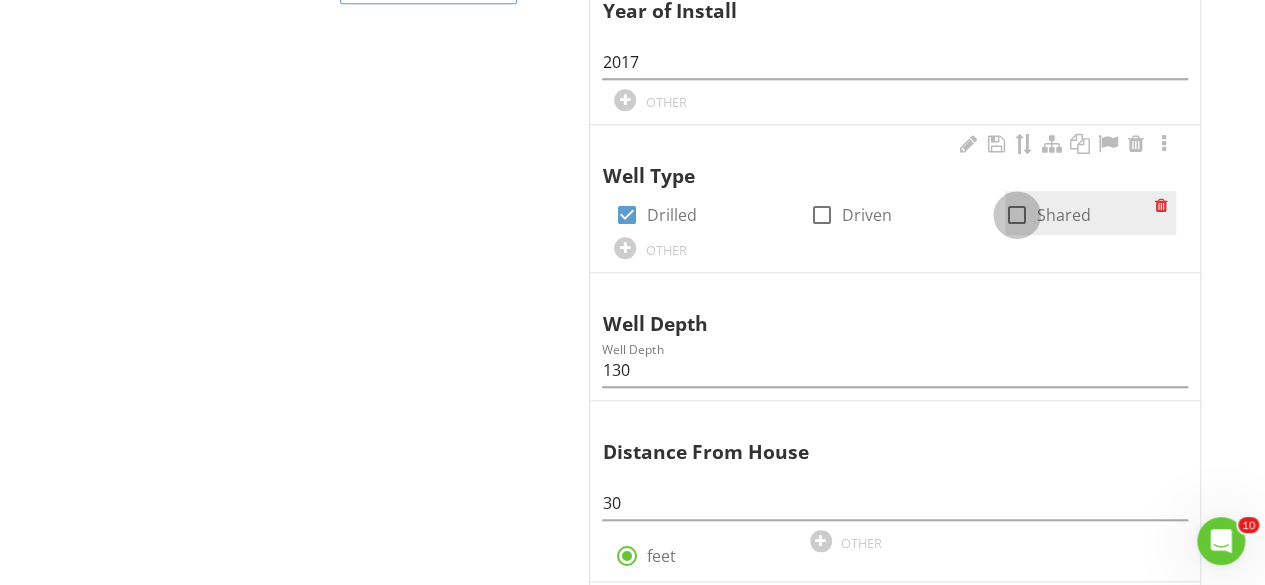 click at bounding box center [1017, 215] 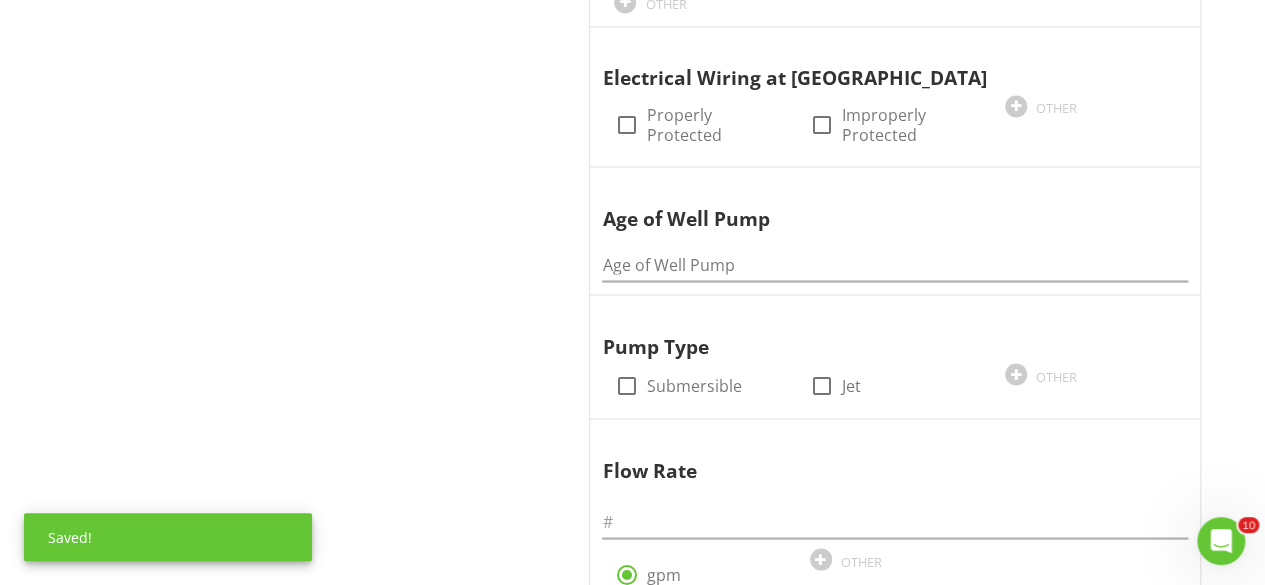 scroll, scrollTop: 1720, scrollLeft: 0, axis: vertical 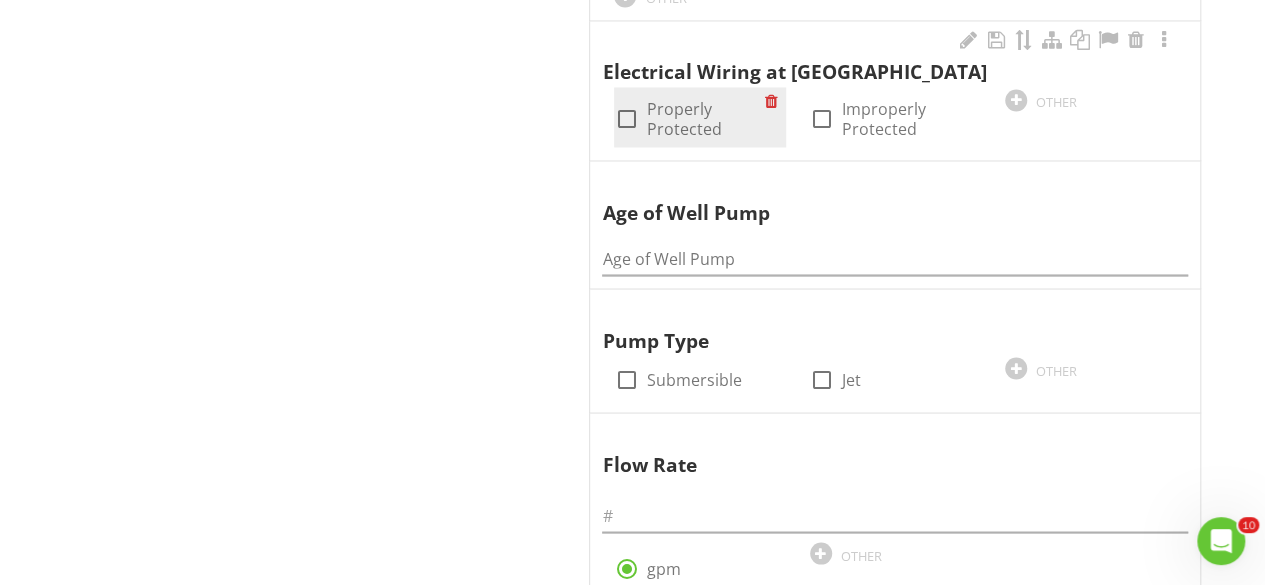 click at bounding box center (626, 119) 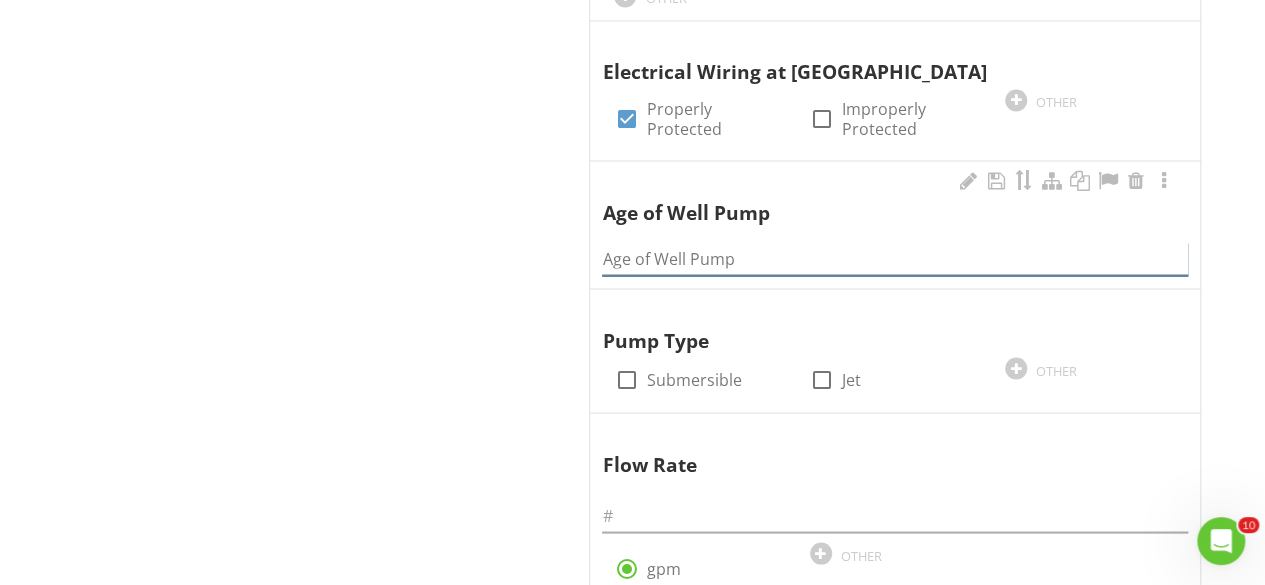 click at bounding box center (895, 258) 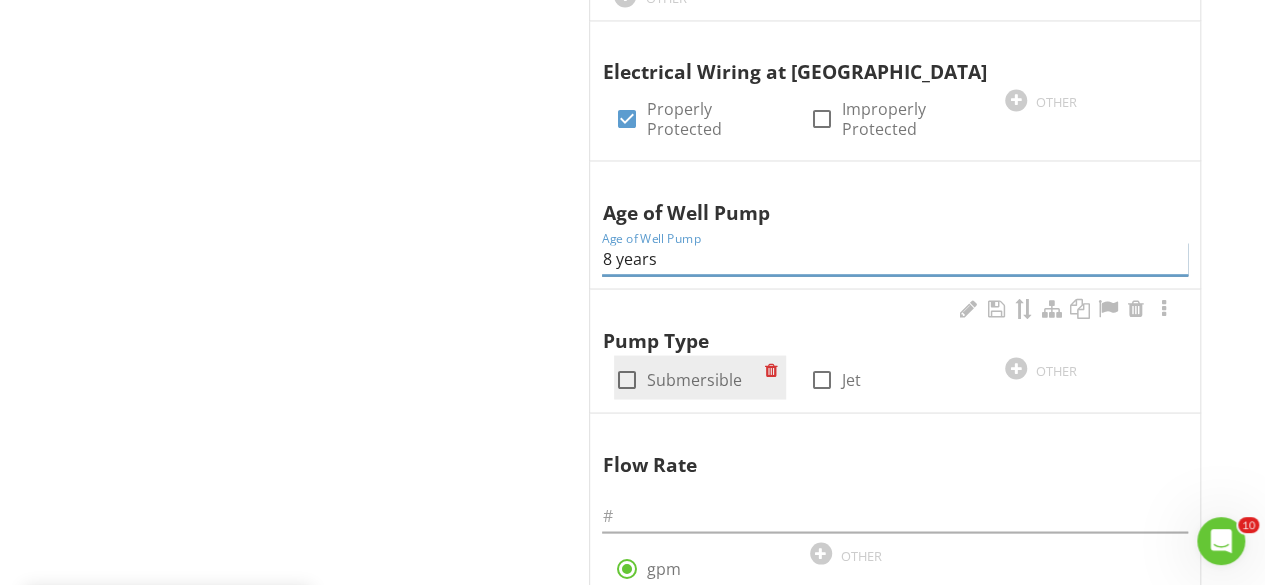 type on "8 years" 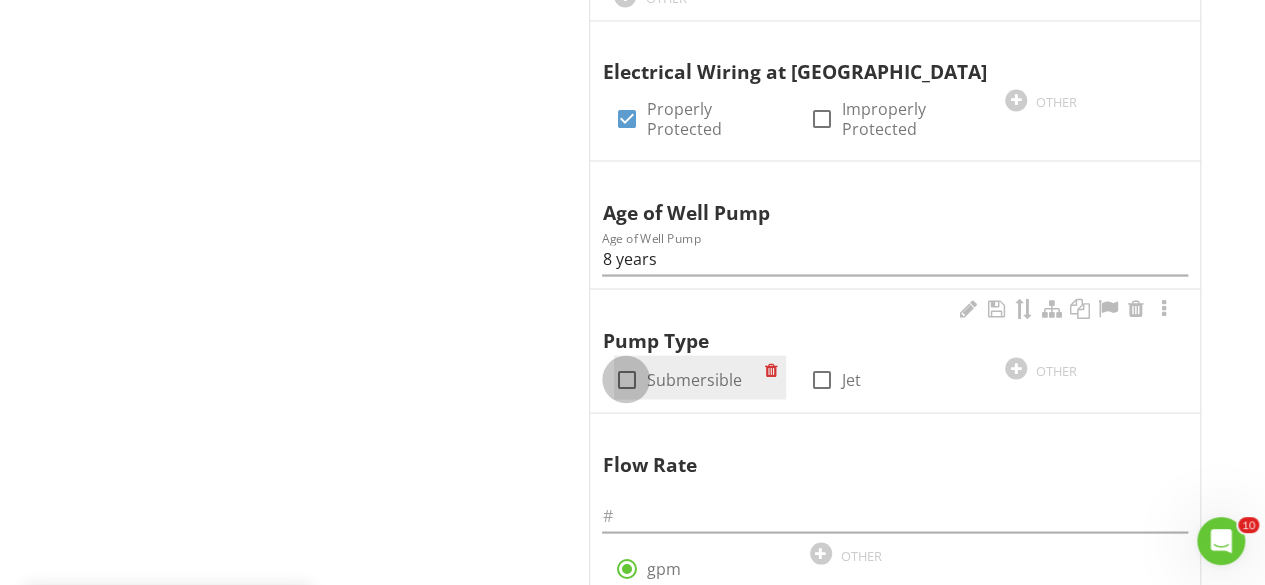 click at bounding box center [626, 379] 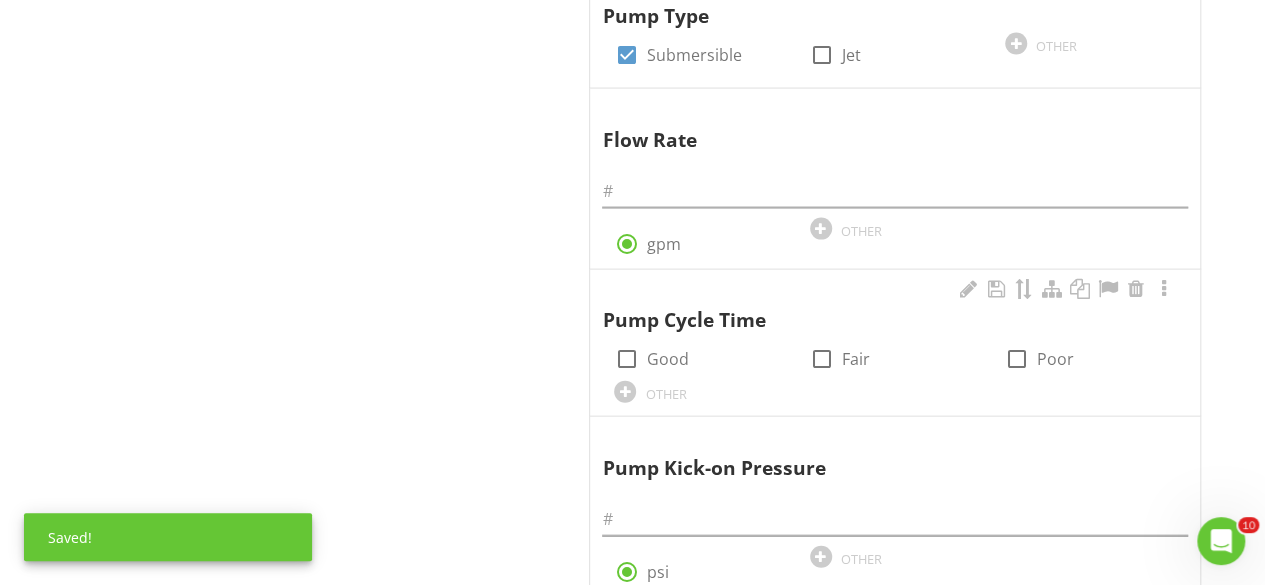 scroll, scrollTop: 2049, scrollLeft: 0, axis: vertical 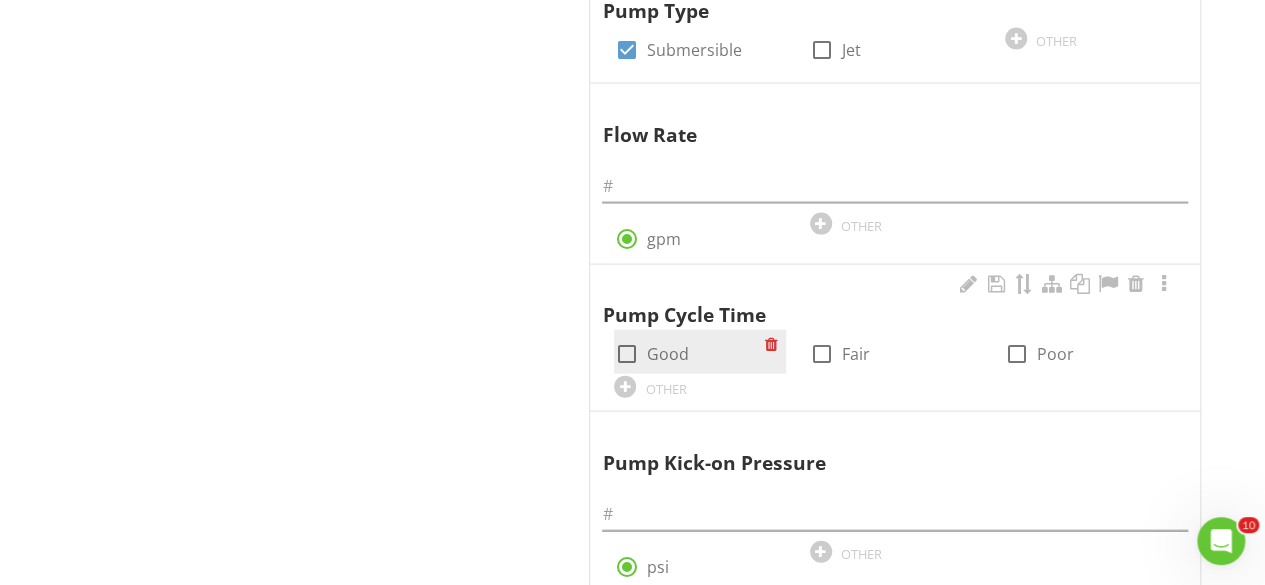 click at bounding box center [626, 354] 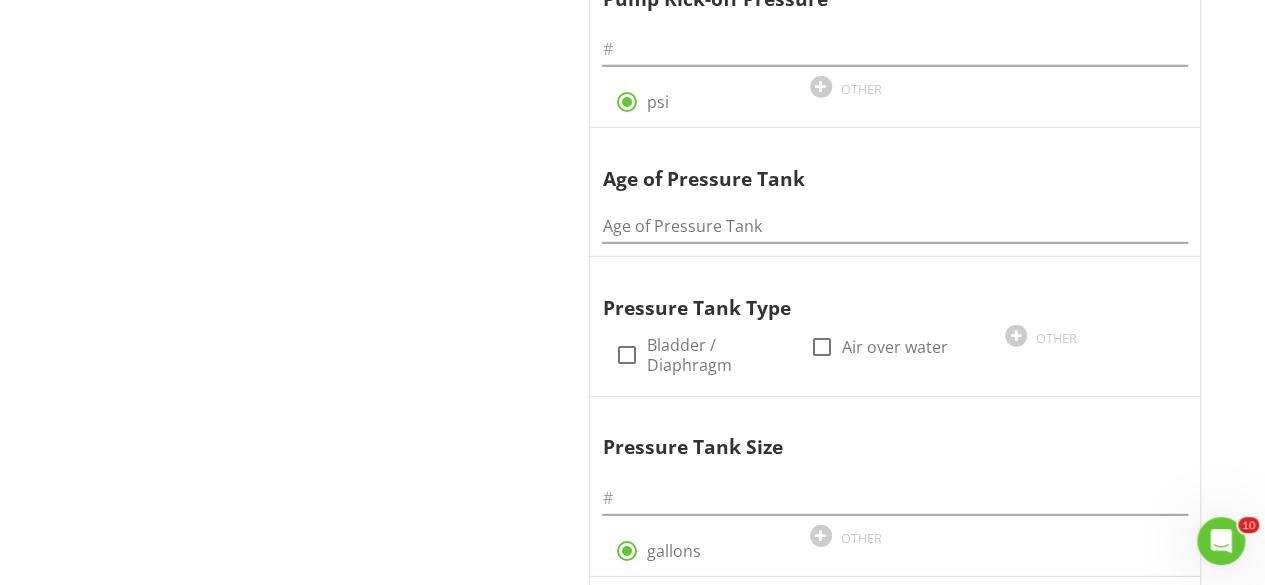 scroll, scrollTop: 2700, scrollLeft: 0, axis: vertical 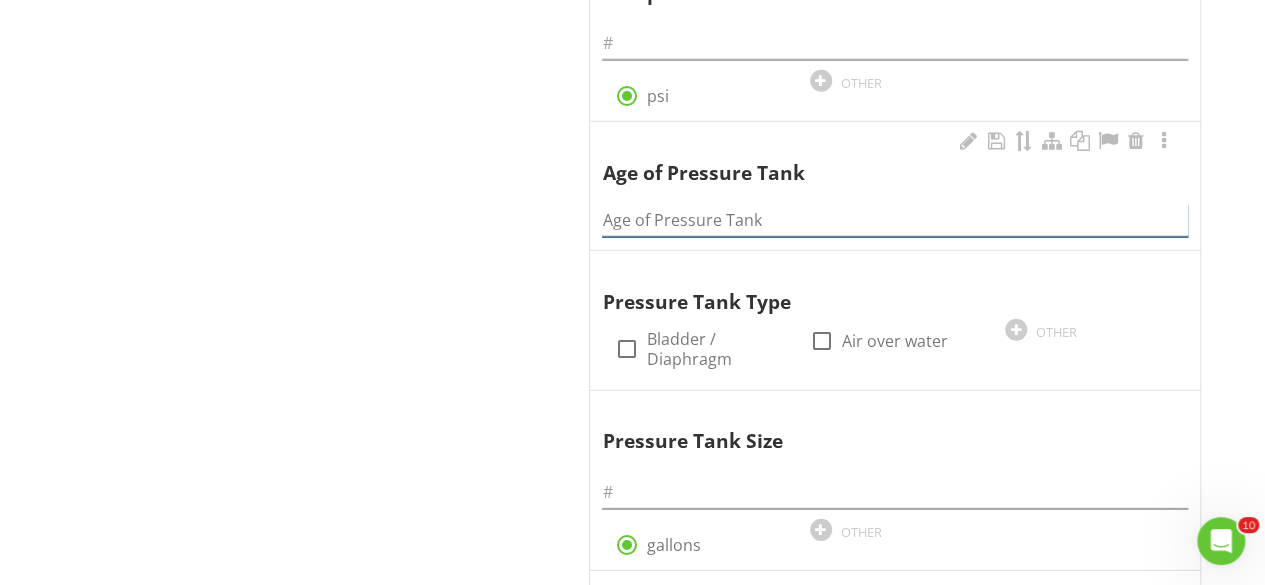 click at bounding box center [895, 220] 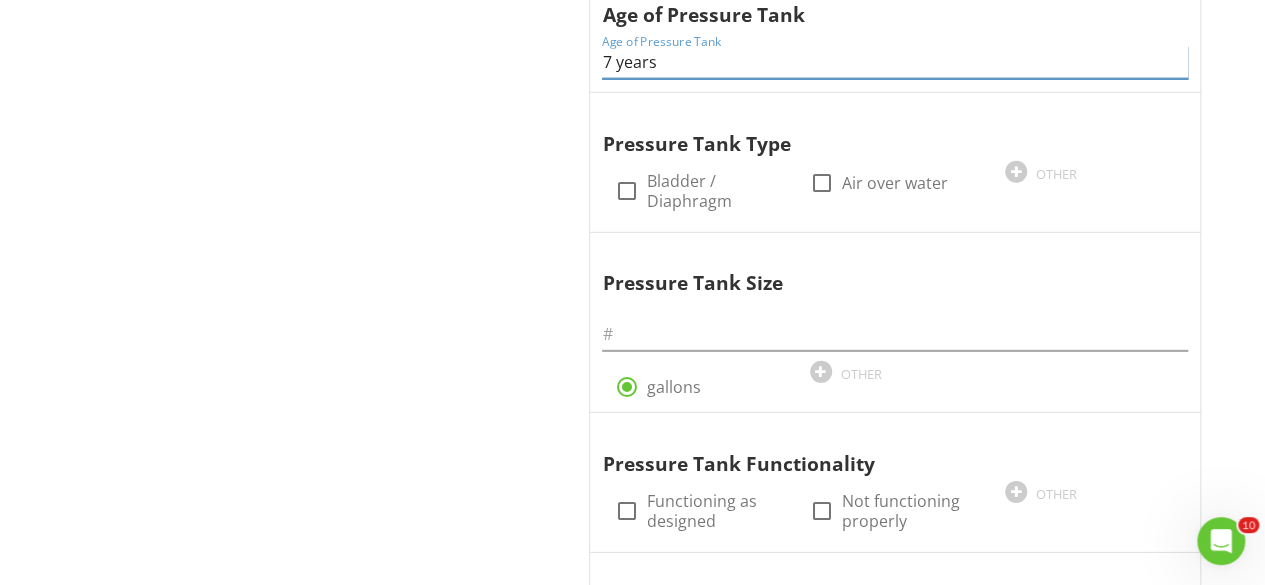 scroll, scrollTop: 2864, scrollLeft: 0, axis: vertical 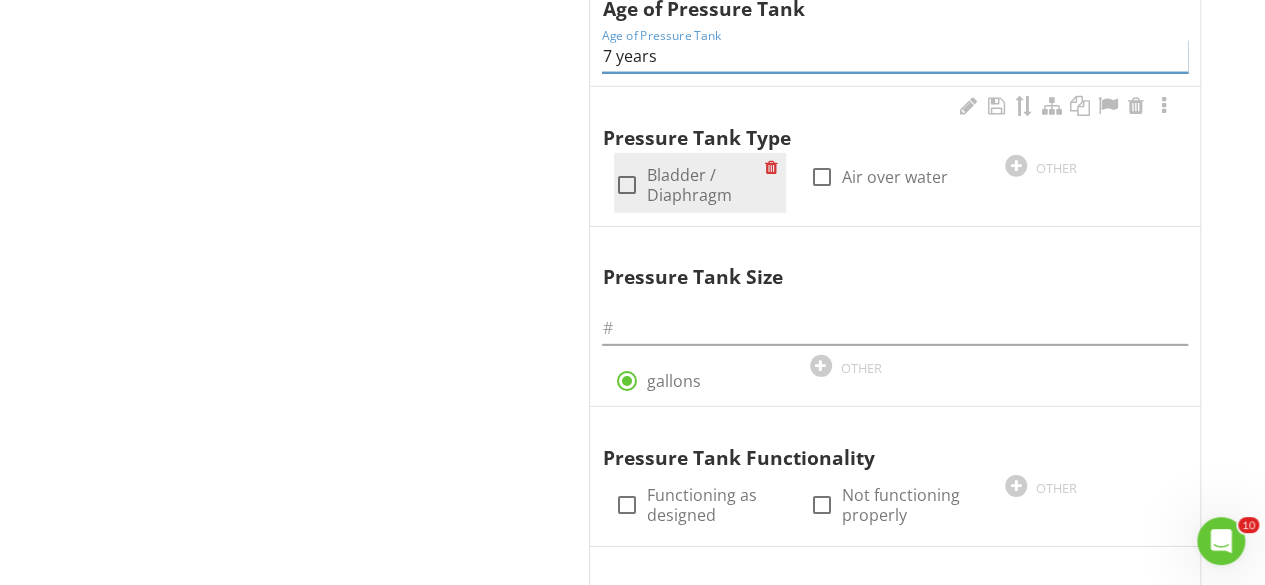type on "7 years" 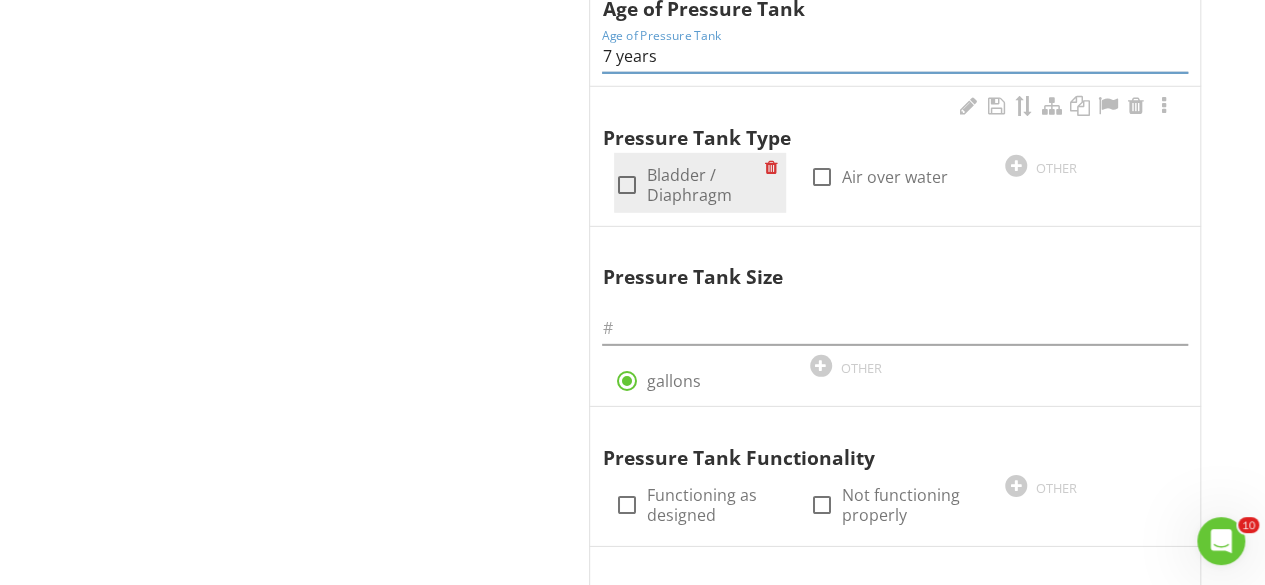 click at bounding box center (626, 185) 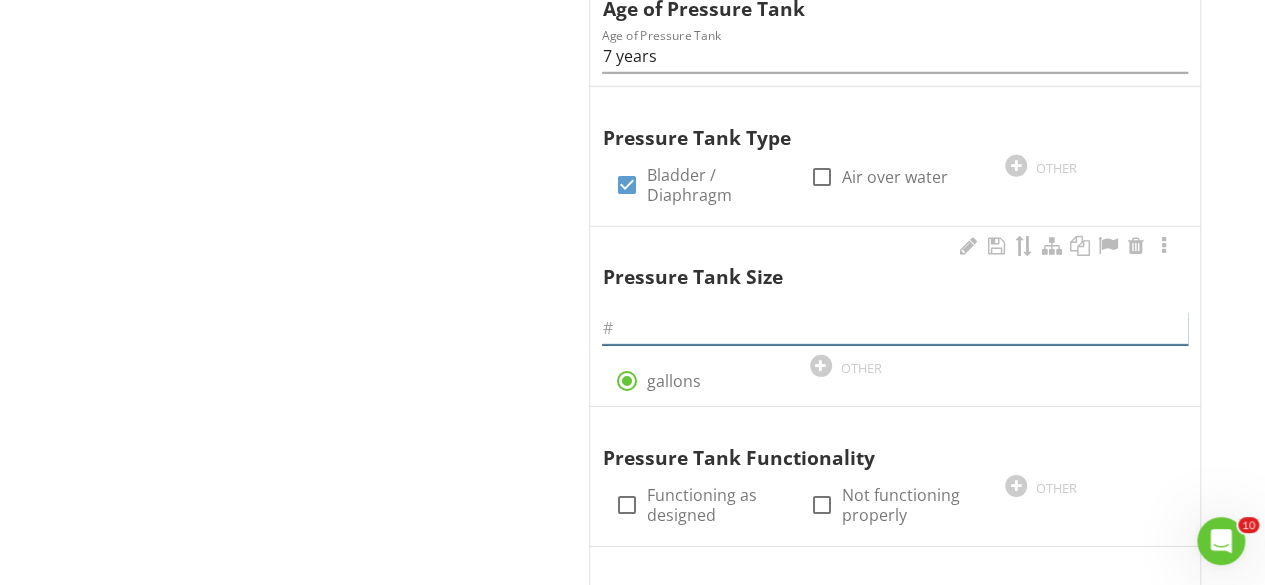 click at bounding box center (895, 328) 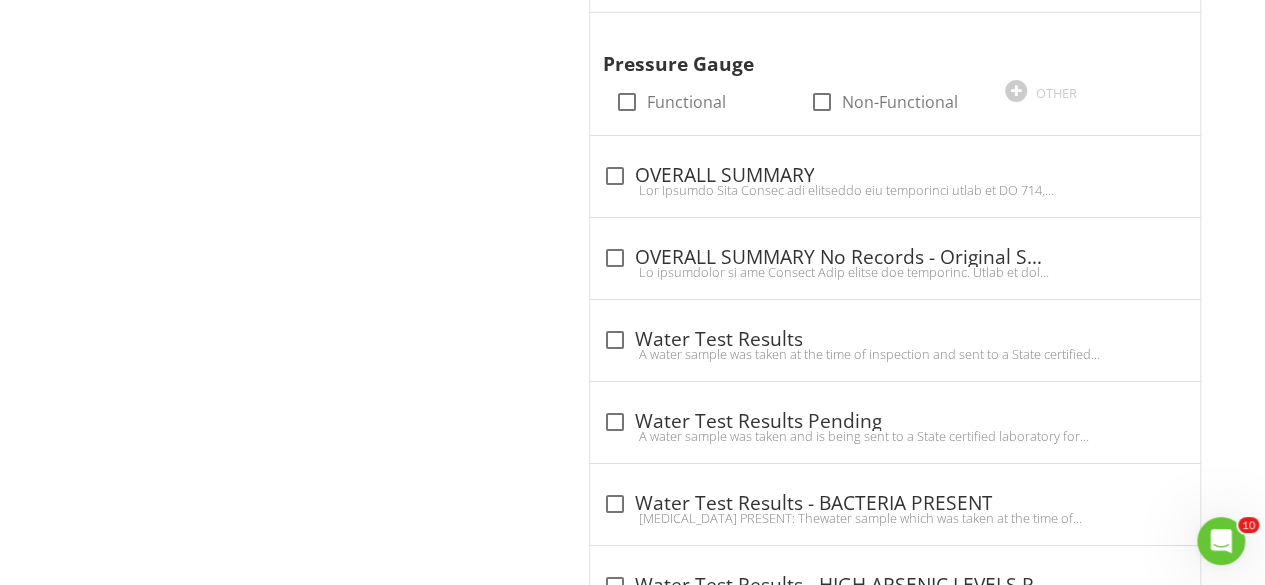 scroll, scrollTop: 3404, scrollLeft: 0, axis: vertical 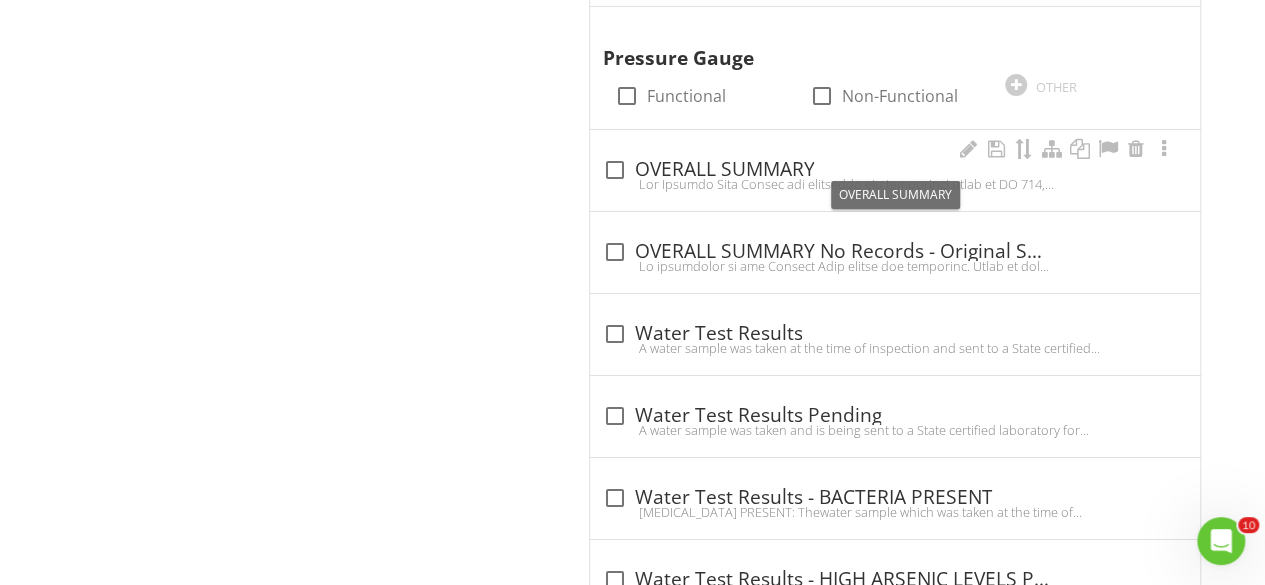 type on "20" 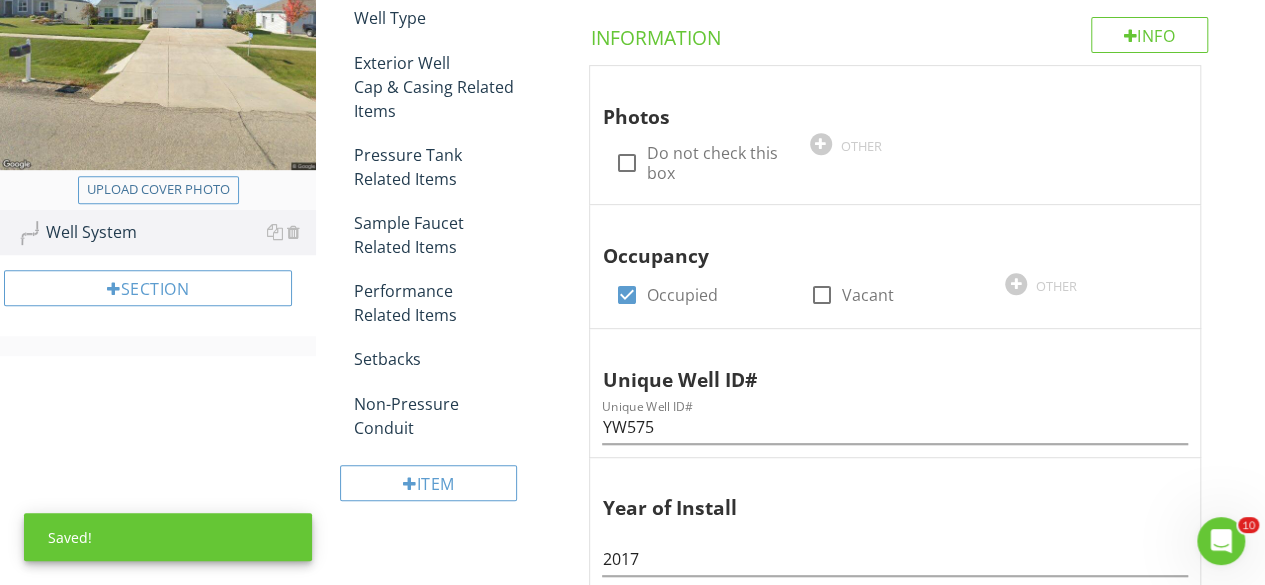 scroll, scrollTop: 361, scrollLeft: 0, axis: vertical 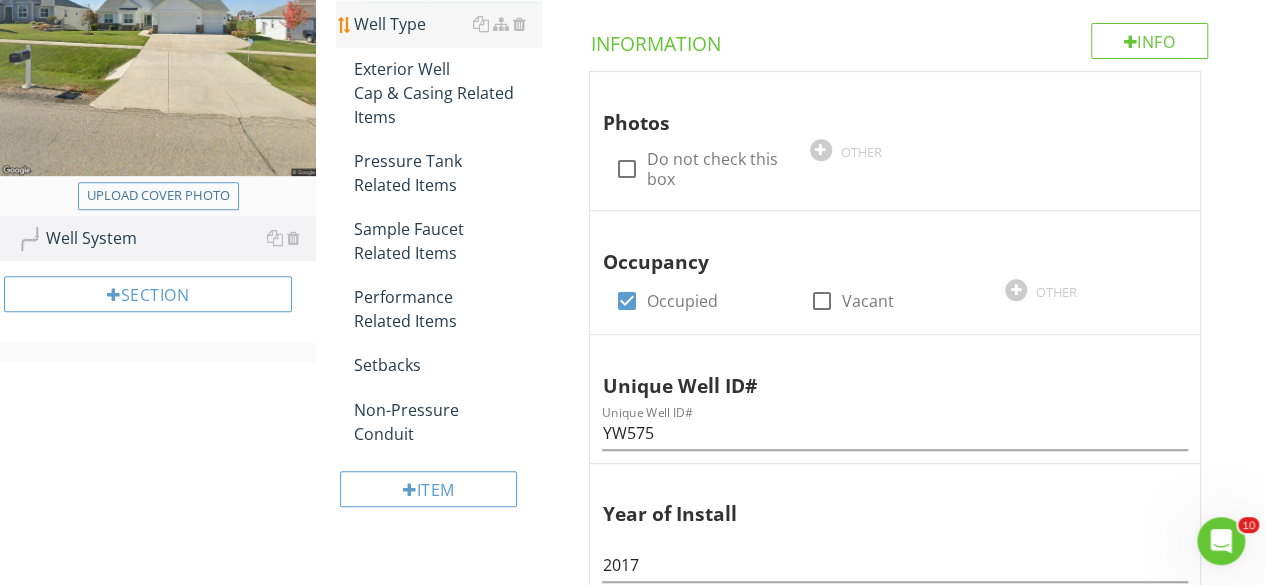 click on "Well Type" at bounding box center [447, 24] 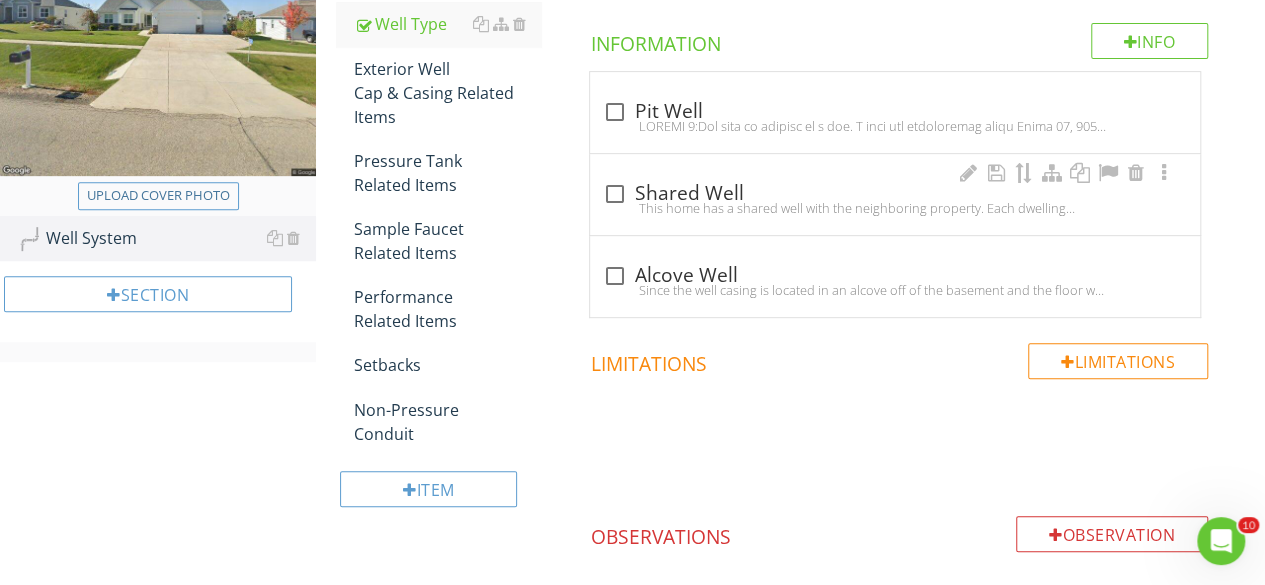click on "This home has a shared well with the neighboring property. Each dwelling service line is equipped with their own shut-off valve to ensure water can be shut off at each property without interrupting service to the other property. A yield test was conducted and a flow rate of BLANK gallons per minute (GPM) was measured for the duration of the test. In my professional opinion, the well is capable of providing a continuous supply of water to each dwelling serviced by the well of at least 3 gallons per minute over a four hour period." at bounding box center (895, 208) 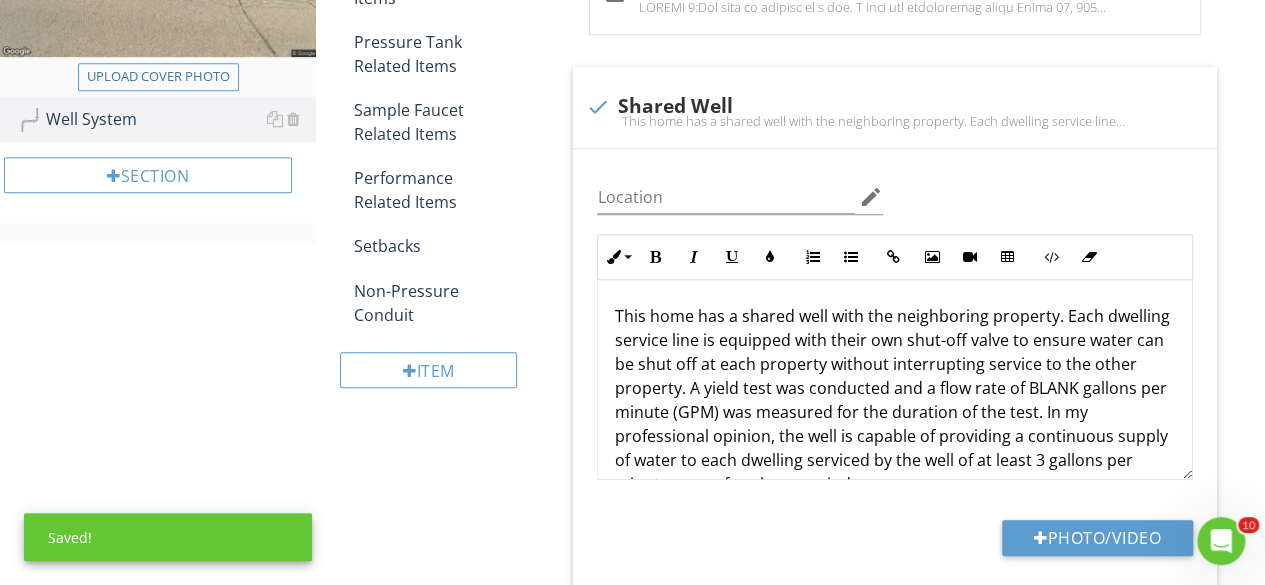 scroll, scrollTop: 486, scrollLeft: 0, axis: vertical 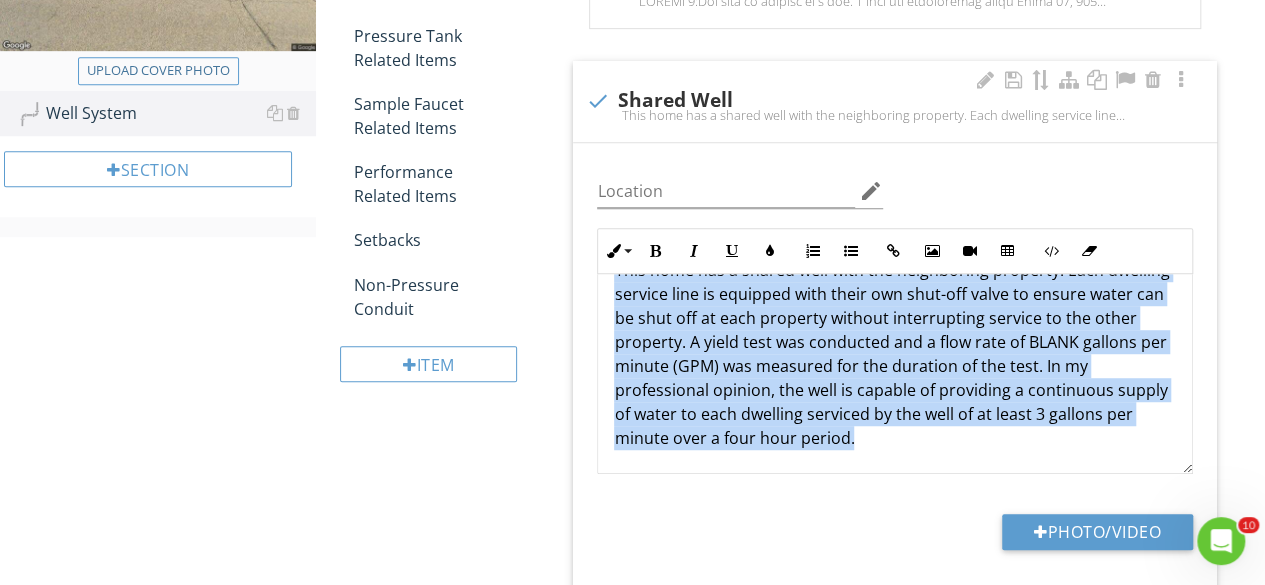 drag, startPoint x: 612, startPoint y: 309, endPoint x: 1000, endPoint y: 458, distance: 415.62604 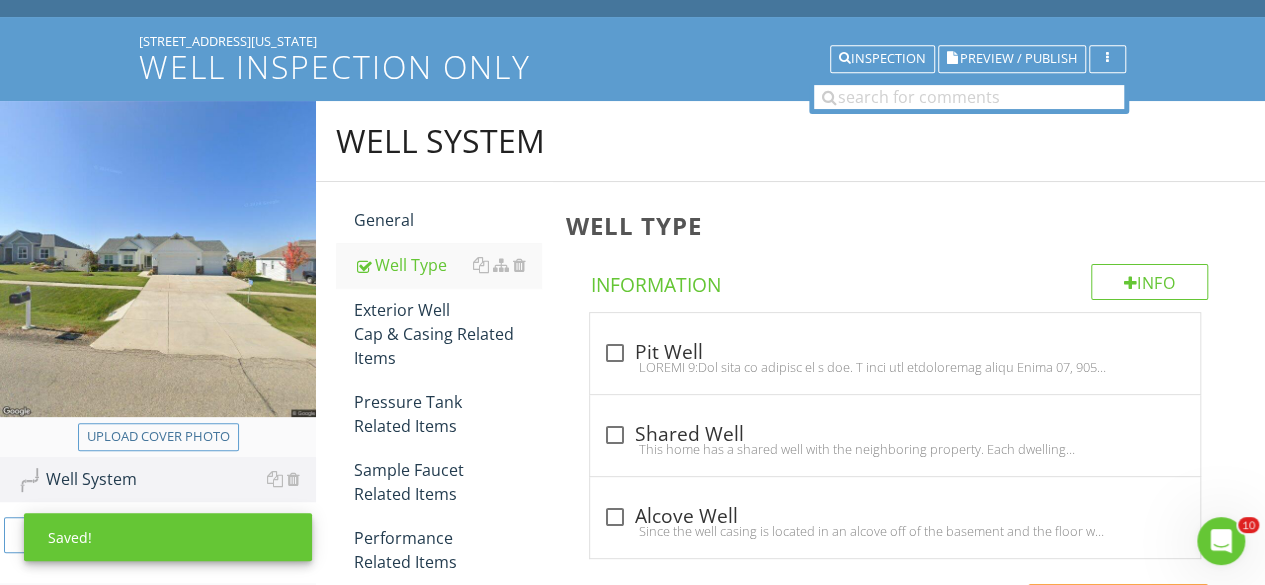 scroll, scrollTop: 71, scrollLeft: 0, axis: vertical 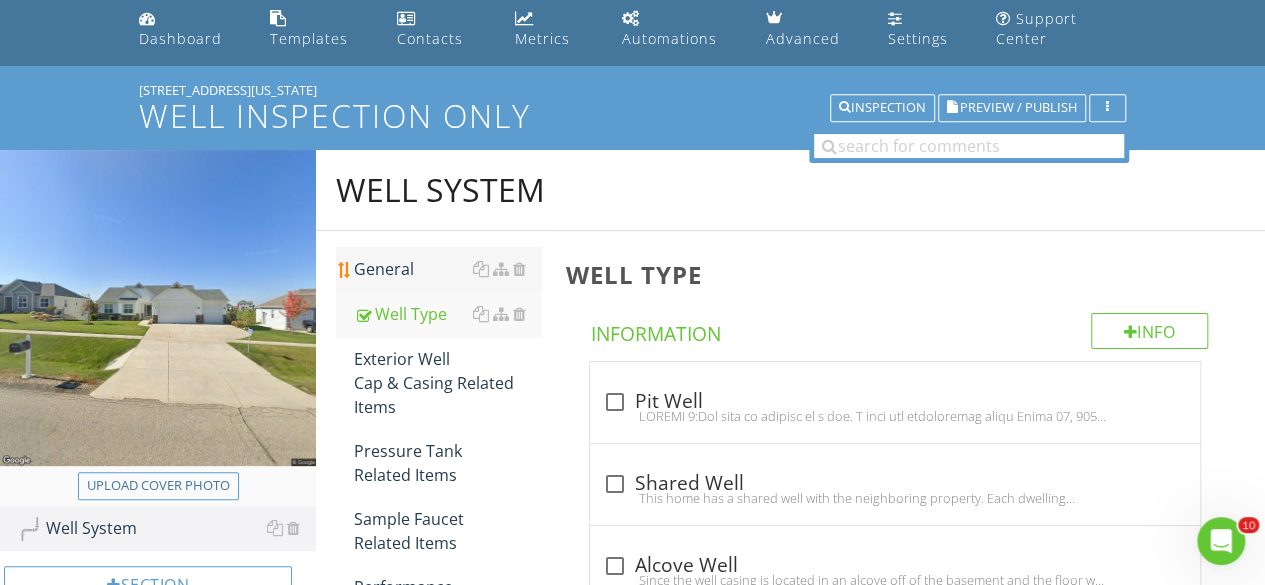 click on "General" at bounding box center (447, 269) 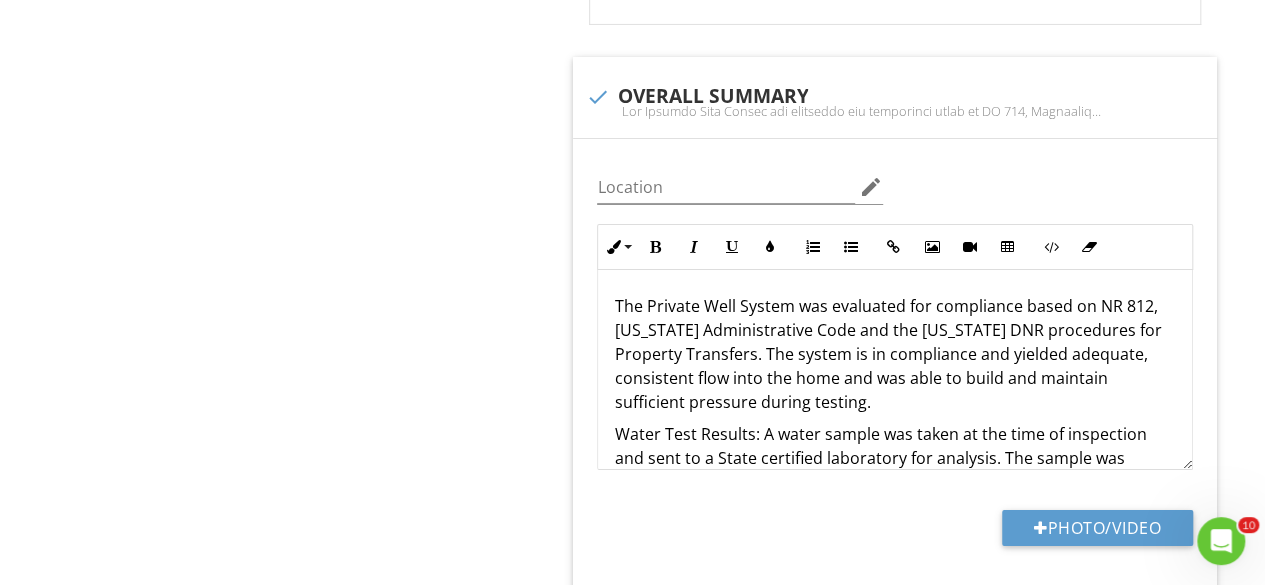 scroll, scrollTop: 3540, scrollLeft: 0, axis: vertical 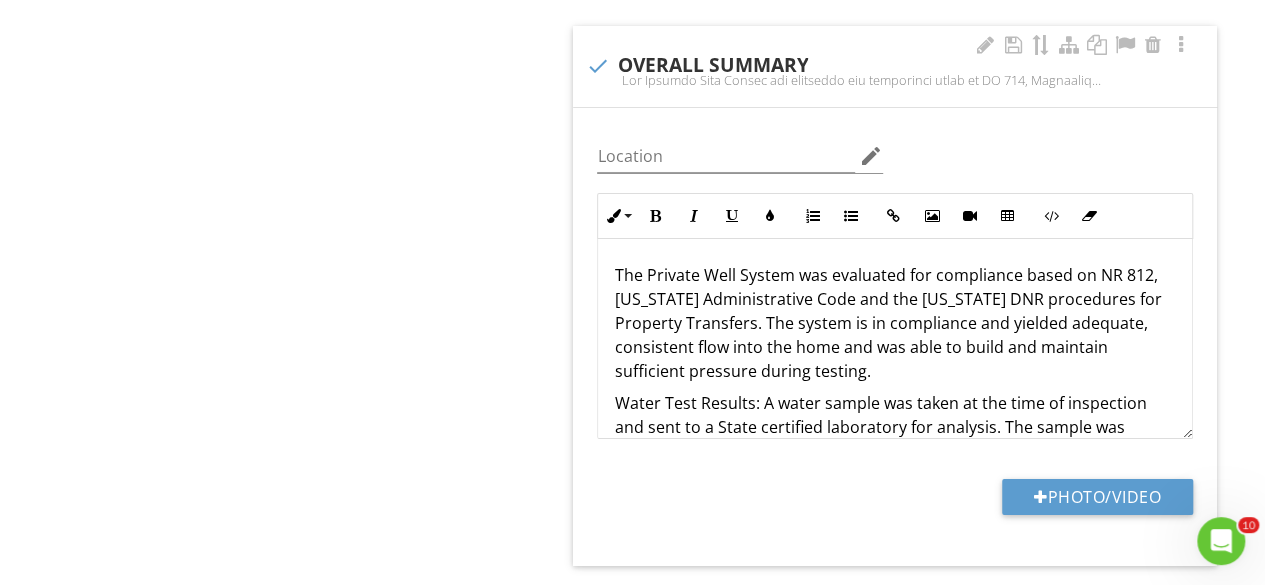 click on "The Private Well System was evaluated for compliance based on NR 812, Wisconsin Administrative Code and the Wisconsin DNR procedures for Property Transfers. The system is in compliance and yielded adequate, consistent flow into the home and was able to build and maintain sufficient pressure during testing." at bounding box center [895, 323] 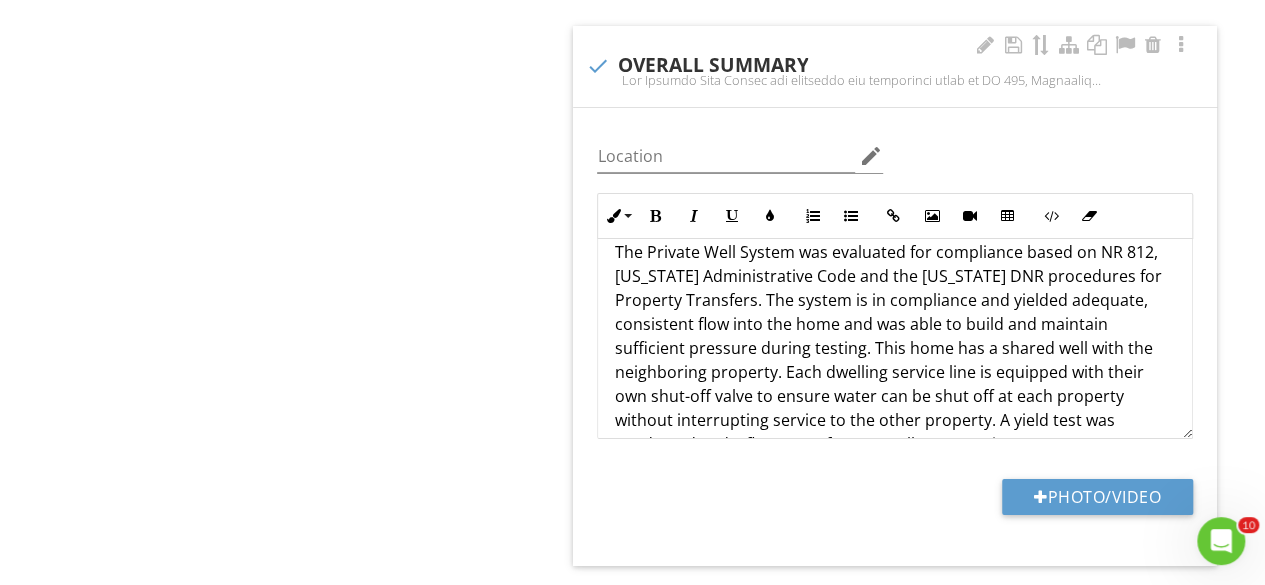 scroll, scrollTop: 40, scrollLeft: 0, axis: vertical 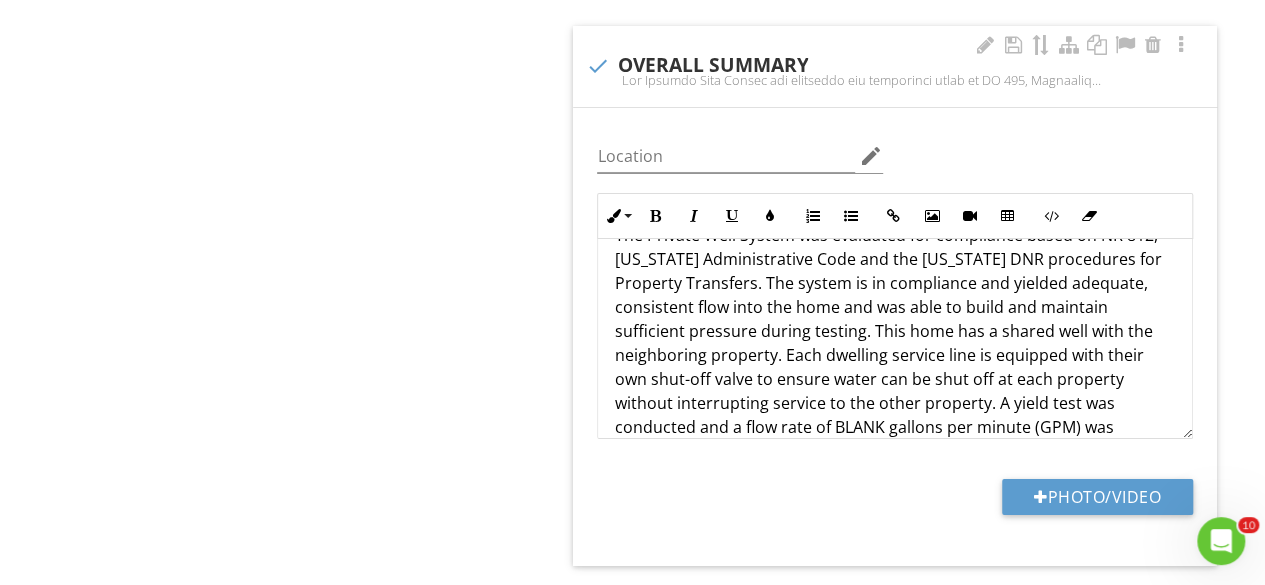 click on "The Private Well System was evaluated for compliance based on NR 812, Wisconsin Administrative Code and the Wisconsin DNR procedures for Property Transfers. The system is in compliance and yielded adequate, consistent flow into the home and was able to build and maintain sufficient pressure during testing. This home has a shared well with the neighboring property. Each dwelling service line is equipped with their own shut-off valve to ensure water can be shut off at each property without interrupting service to the other property. A yield test was conducted and a flow rate of BLANK gallons per minute (GPM) was measured for the duration of the test. In my professional opinion, the well is capable of providing a continuous supply of water to each dwelling serviced by the well of at least 3 gallons per minute over a four hour period." at bounding box center (895, 379) 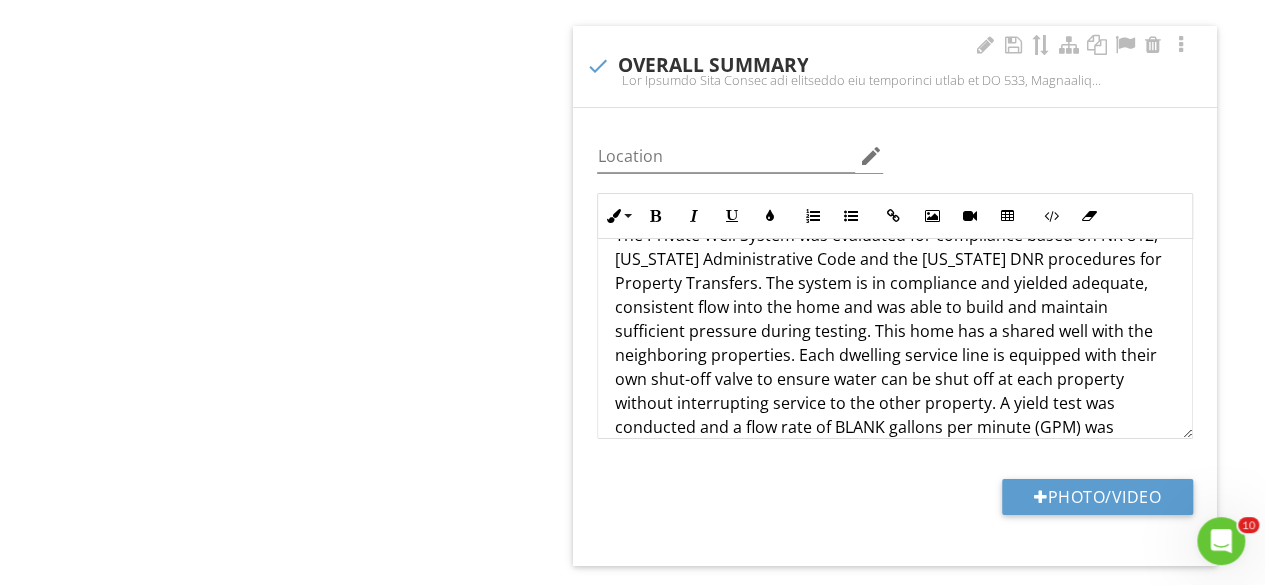 click on "The Private Well System was evaluated for compliance based on NR 812, Wisconsin Administrative Code and the Wisconsin DNR procedures for Property Transfers. The system is in compliance and yielded adequate, consistent flow into the home and was able to build and maintain sufficient pressure during testing. This home has a shared well with the neighboring properties. Each dwelling service line is equipped with their own shut-off valve to ensure water can be shut off at each property without interrupting service to the other property. A yield test was conducted and a flow rate of BLANK gallons per minute (GPM) was measured for the duration of the test. In my professional opinion, the well is capable of providing a continuous supply of water to each dwelling serviced by the well of at least 3 gallons per minute over a four hour period." at bounding box center (895, 379) 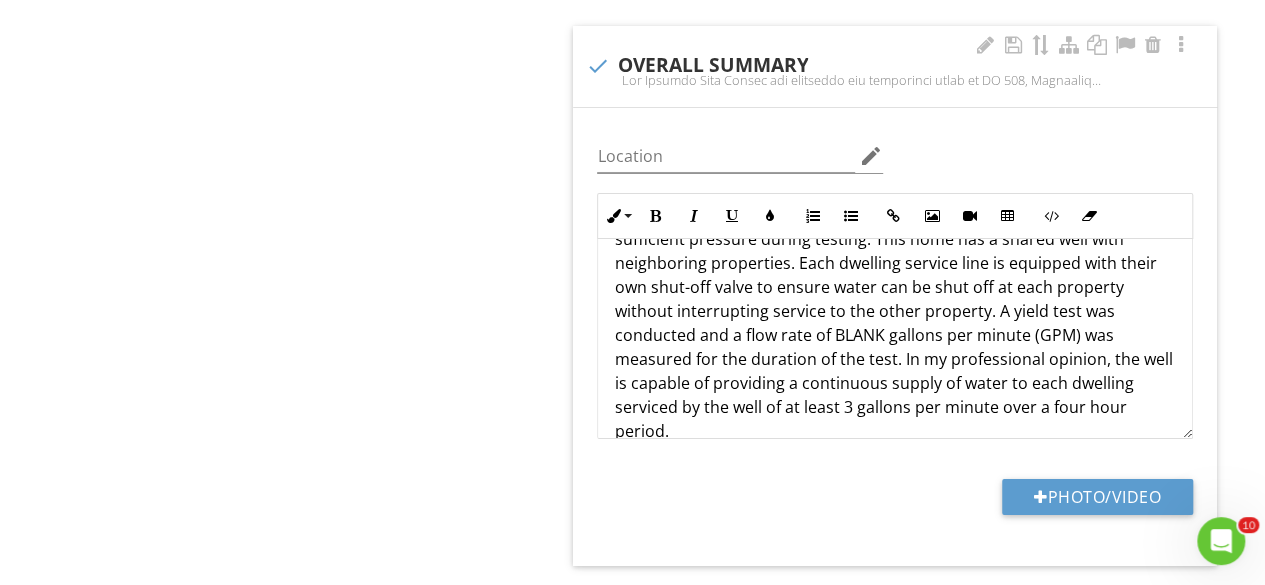 scroll, scrollTop: 136, scrollLeft: 0, axis: vertical 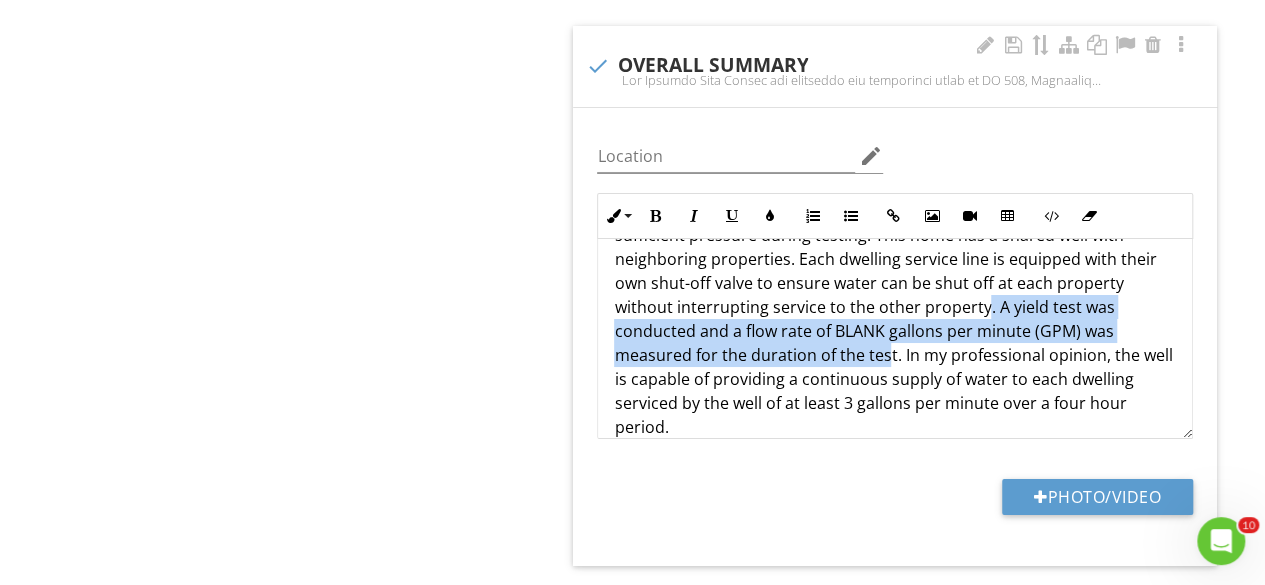 drag, startPoint x: 992, startPoint y: 295, endPoint x: 896, endPoint y: 347, distance: 109.17875 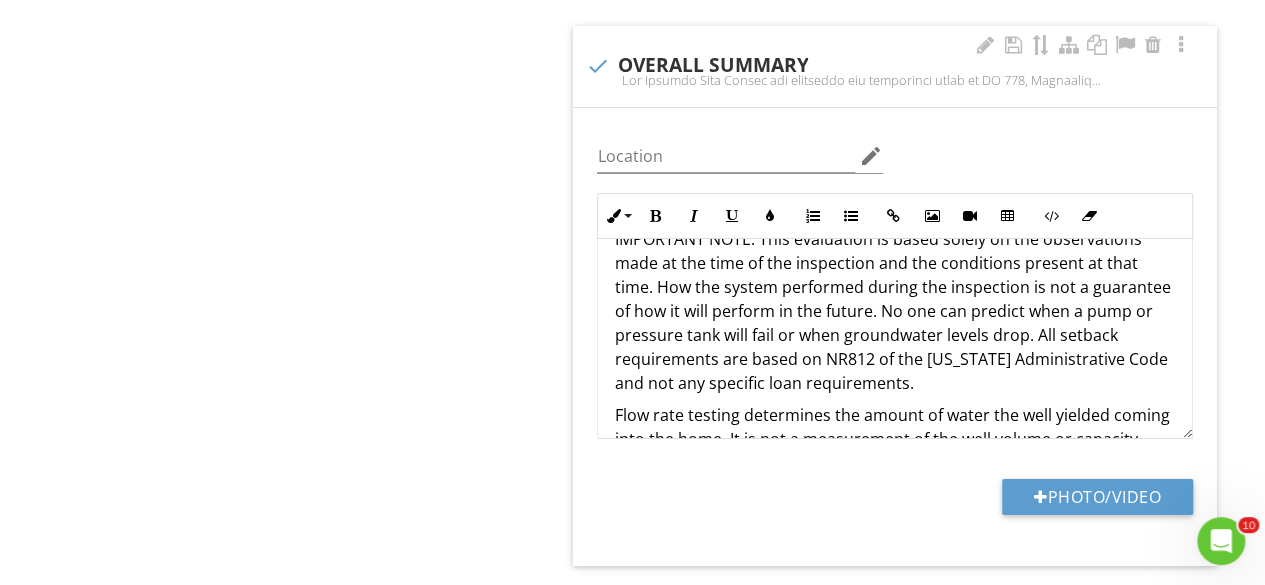 scroll, scrollTop: 696, scrollLeft: 0, axis: vertical 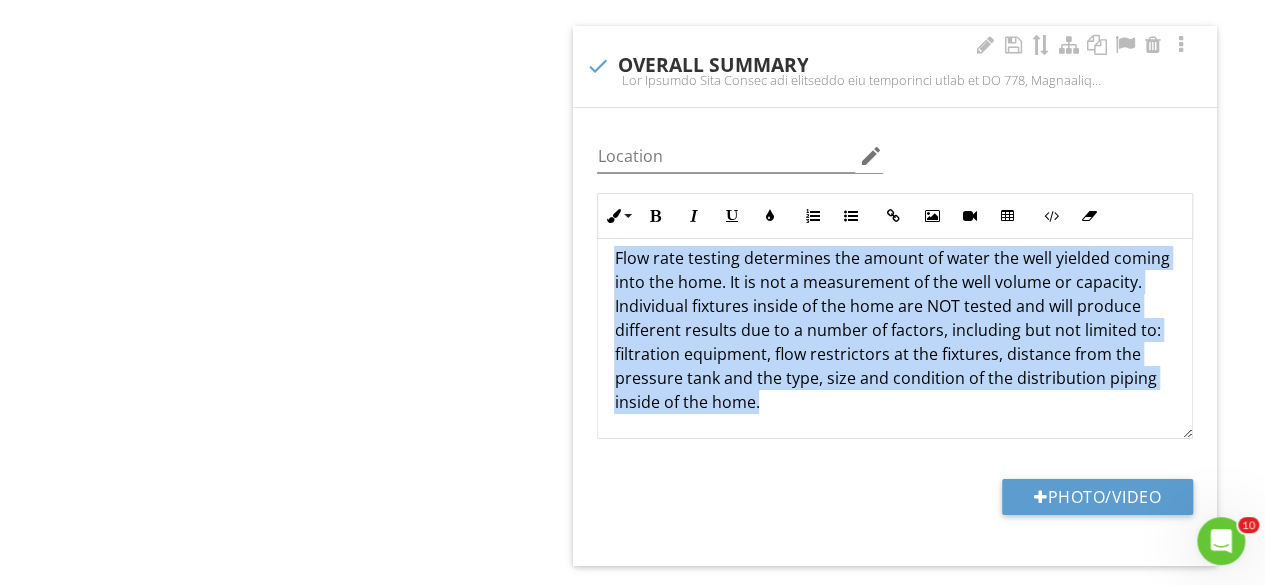 drag, startPoint x: 1067, startPoint y: 392, endPoint x: 601, endPoint y: 252, distance: 486.5758 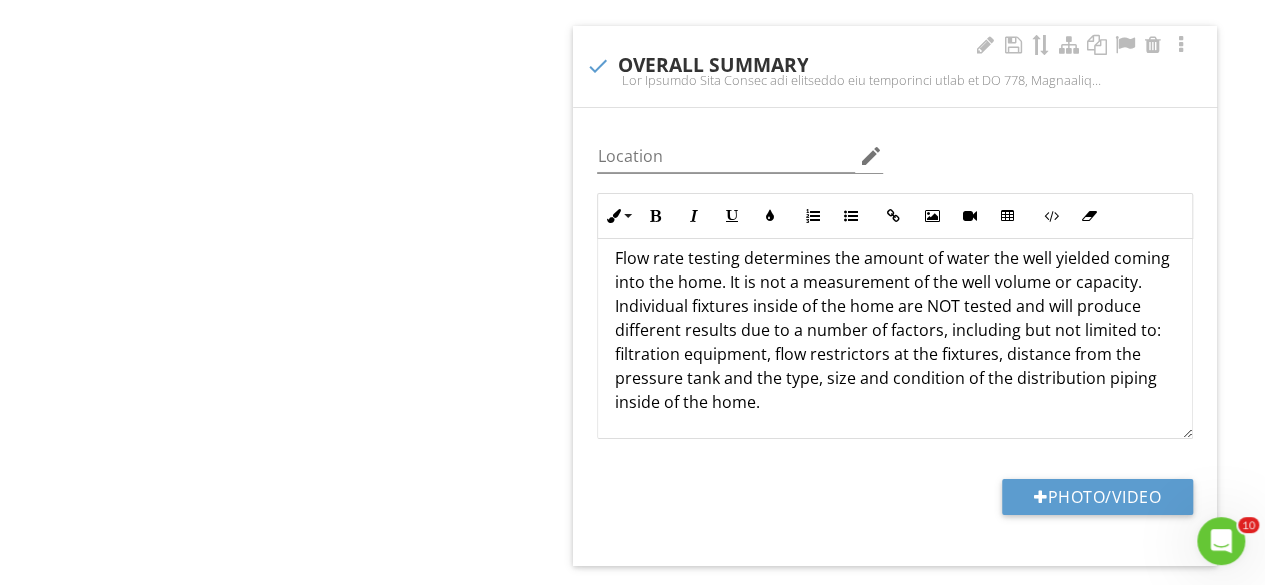 scroll, scrollTop: 552, scrollLeft: 0, axis: vertical 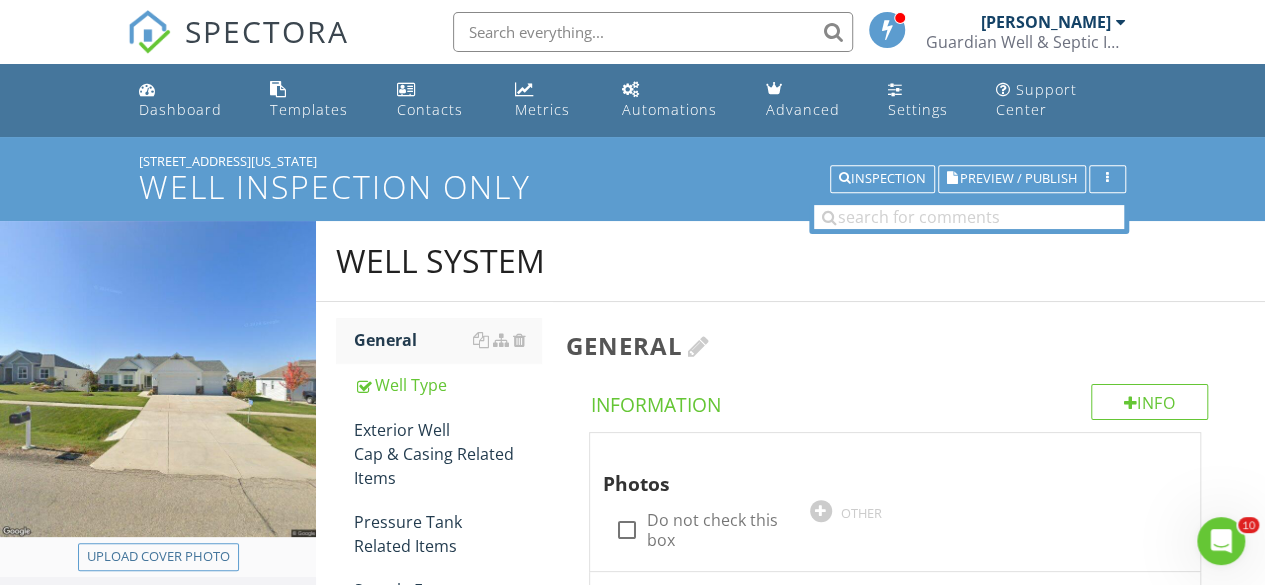 click at bounding box center [698, 346] 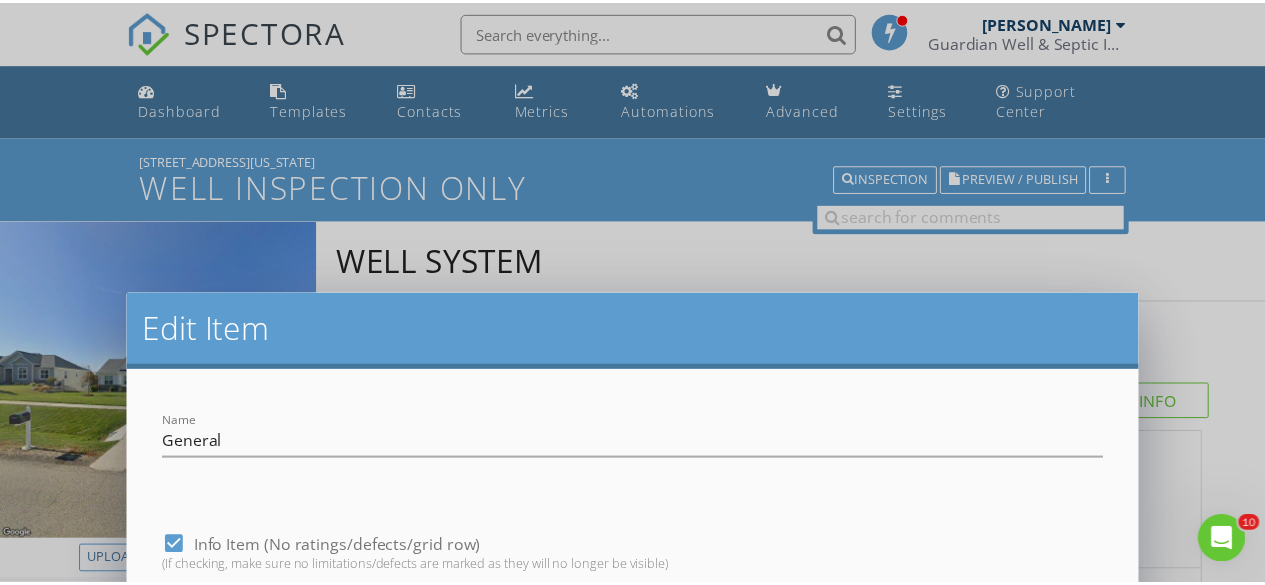 scroll, scrollTop: 496, scrollLeft: 0, axis: vertical 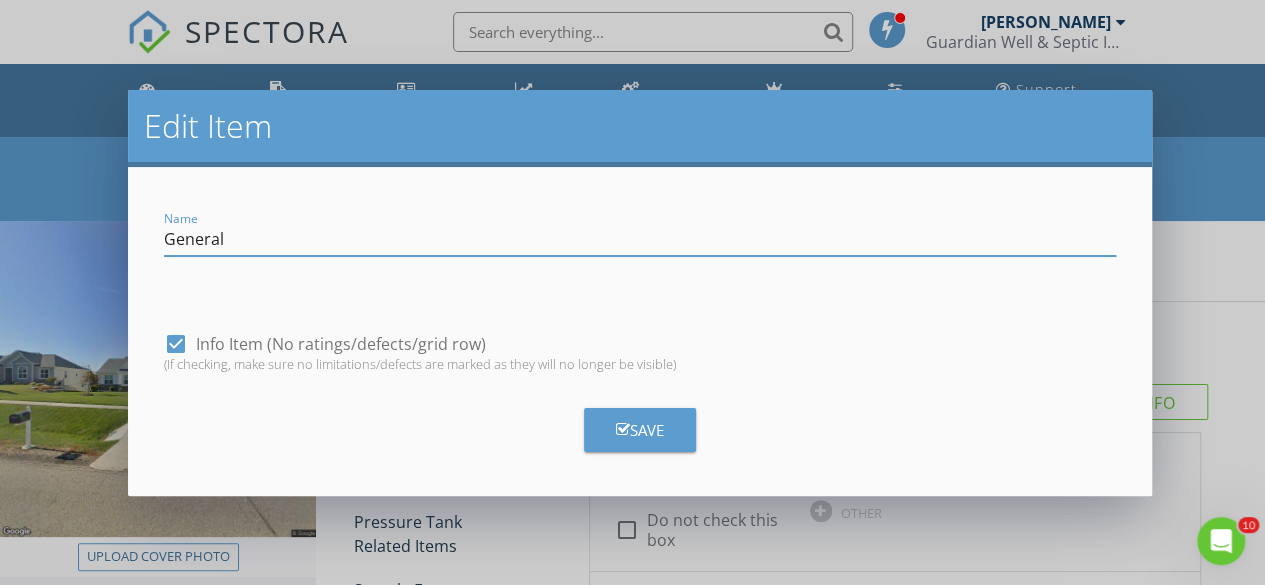 click on "Edit Item       Name General       check_box Info Item (No ratings/defects/grid row)
(If checking, make sure no limitations/defects are marked as they will
no longer be visible)
Save" at bounding box center (632, 292) 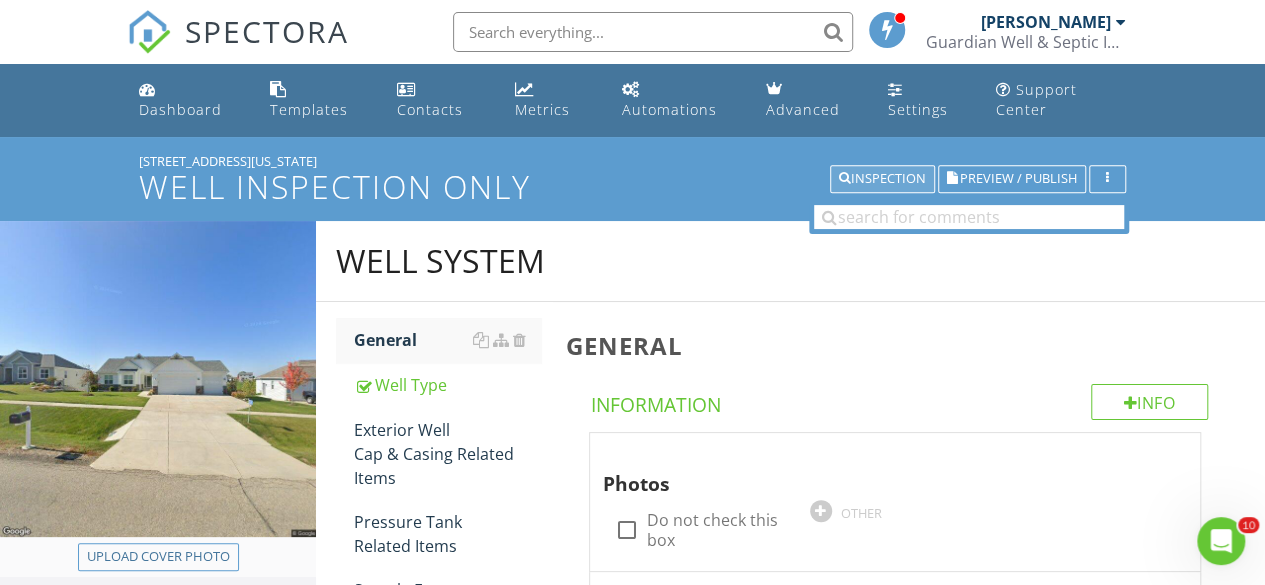 click on "Inspection" at bounding box center [882, 179] 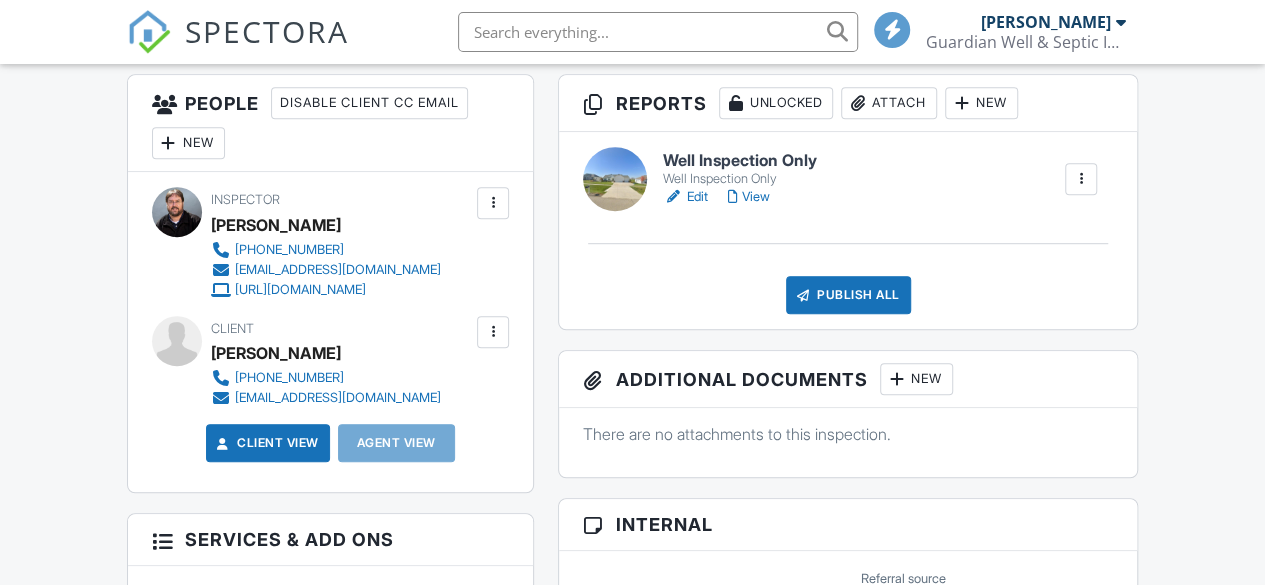 scroll, scrollTop: 512, scrollLeft: 0, axis: vertical 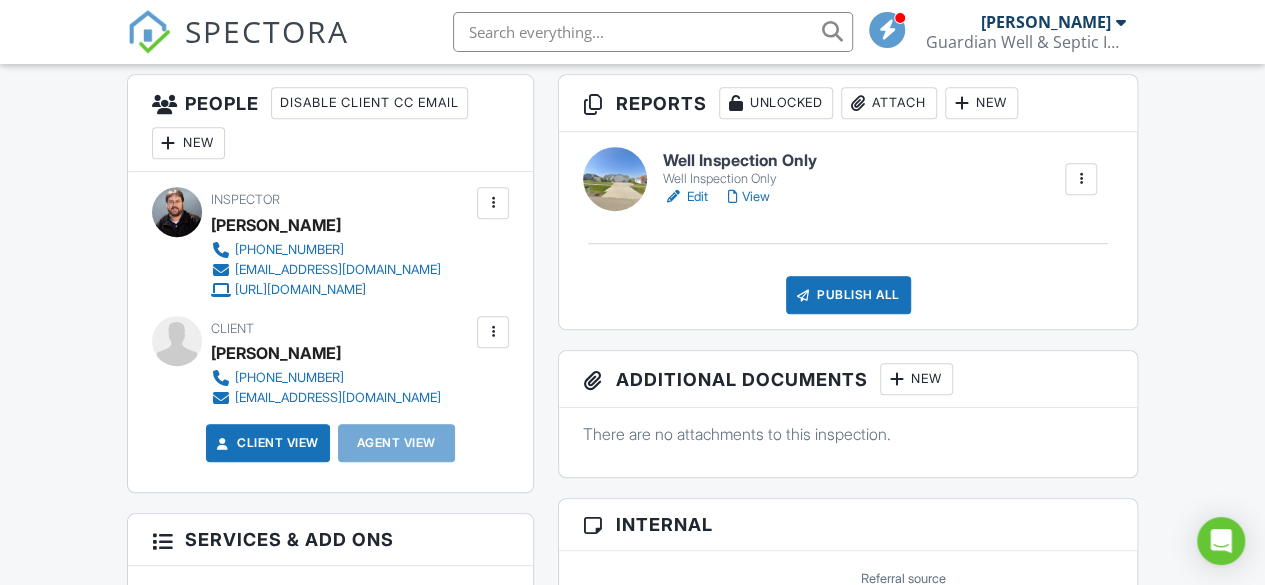 click on "View" at bounding box center [749, 197] 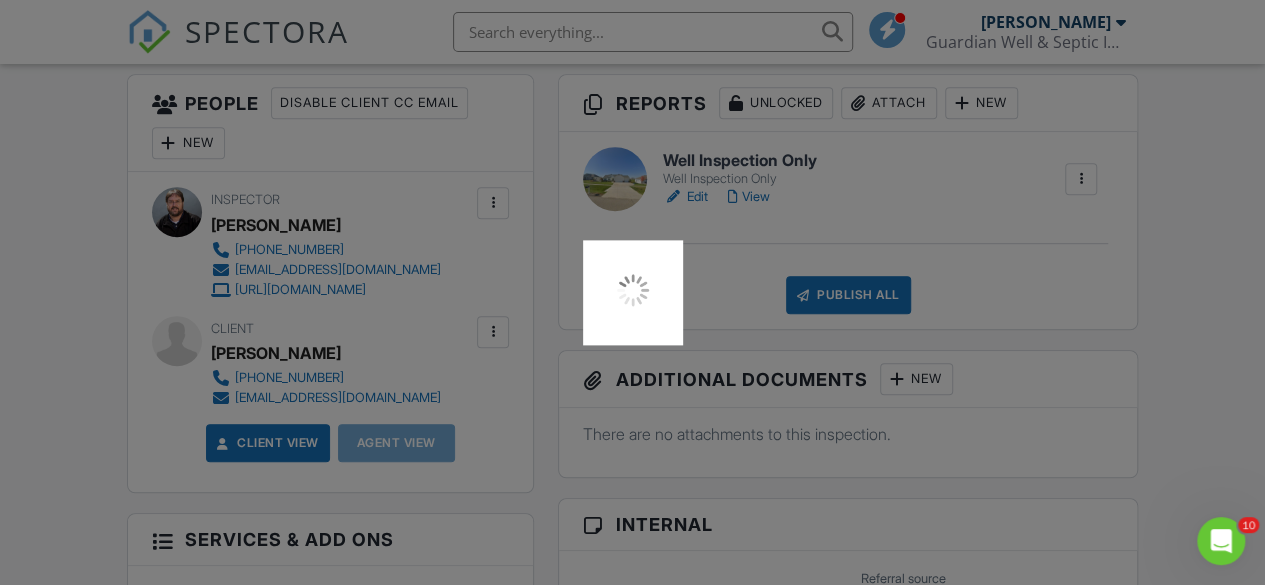 scroll, scrollTop: 0, scrollLeft: 0, axis: both 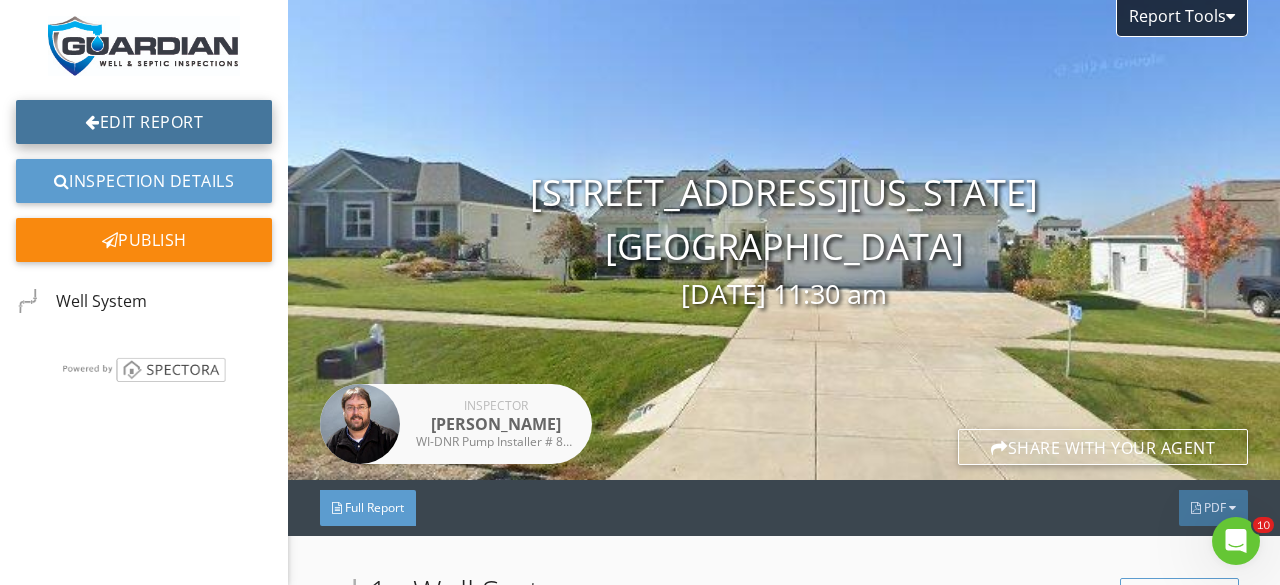 click on "Edit Report" at bounding box center (144, 122) 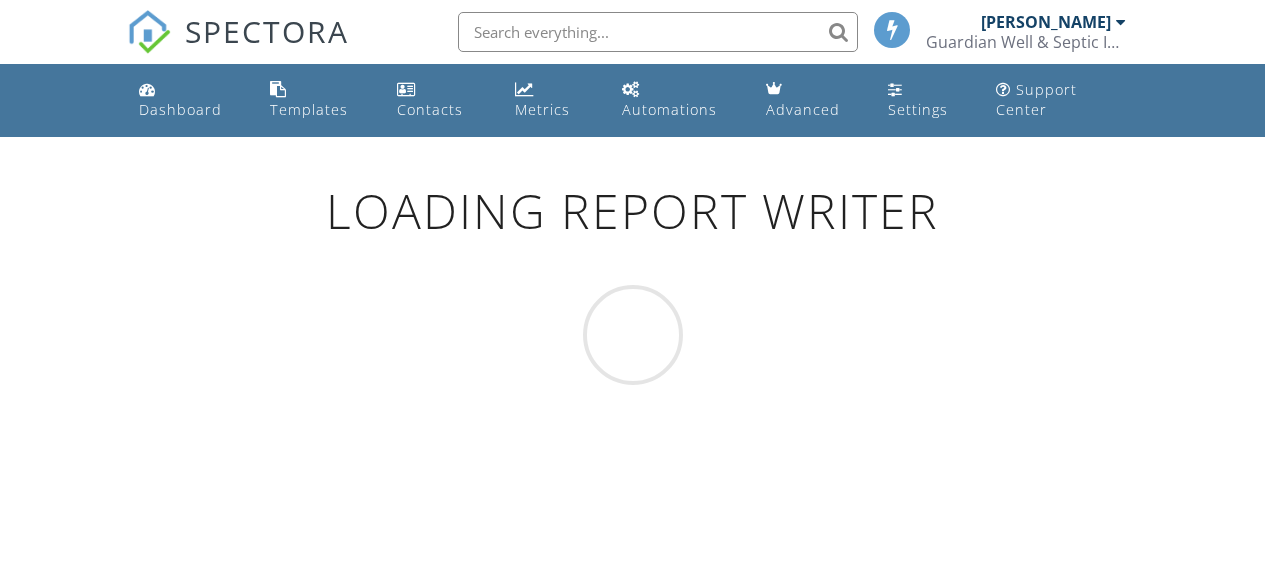 scroll, scrollTop: 0, scrollLeft: 0, axis: both 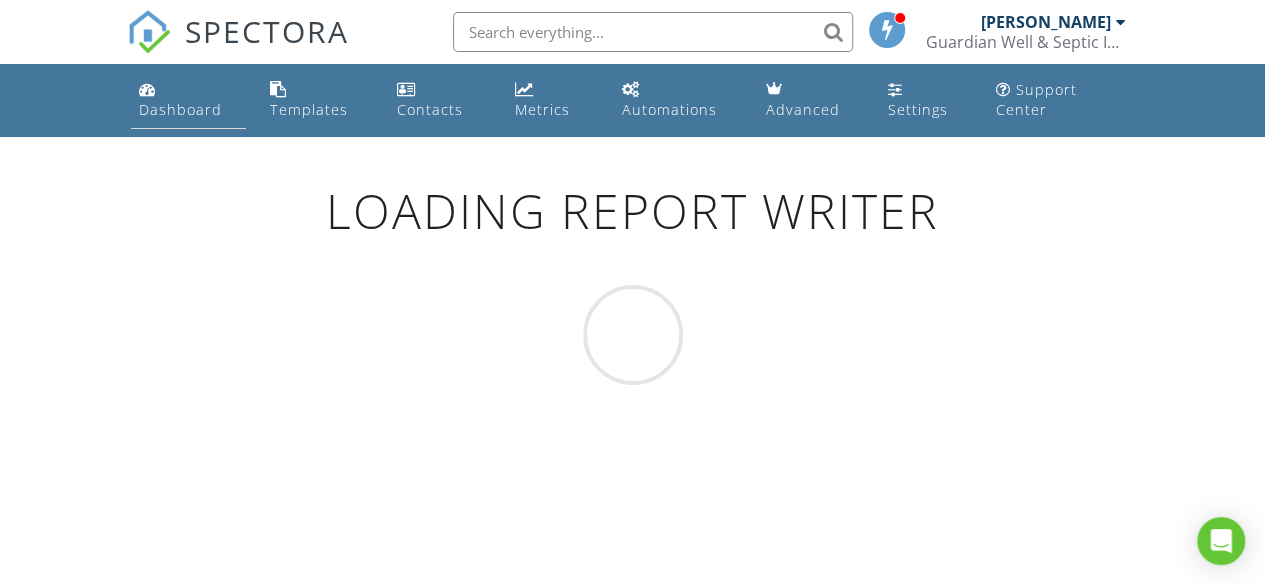 click on "Dashboard" at bounding box center [180, 109] 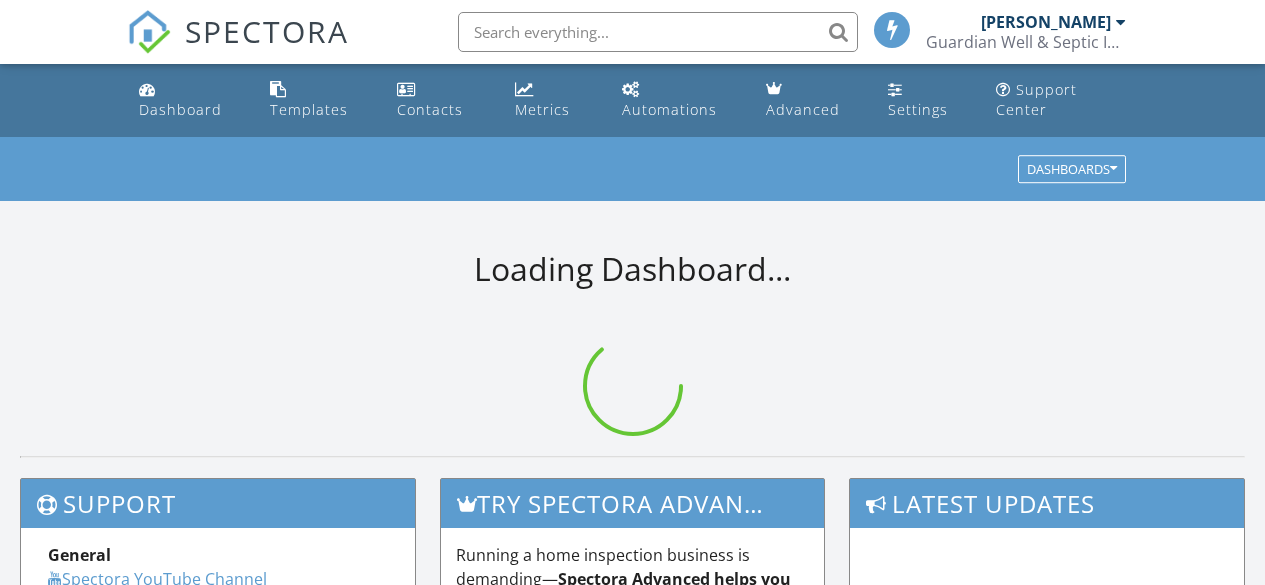 scroll, scrollTop: 0, scrollLeft: 0, axis: both 